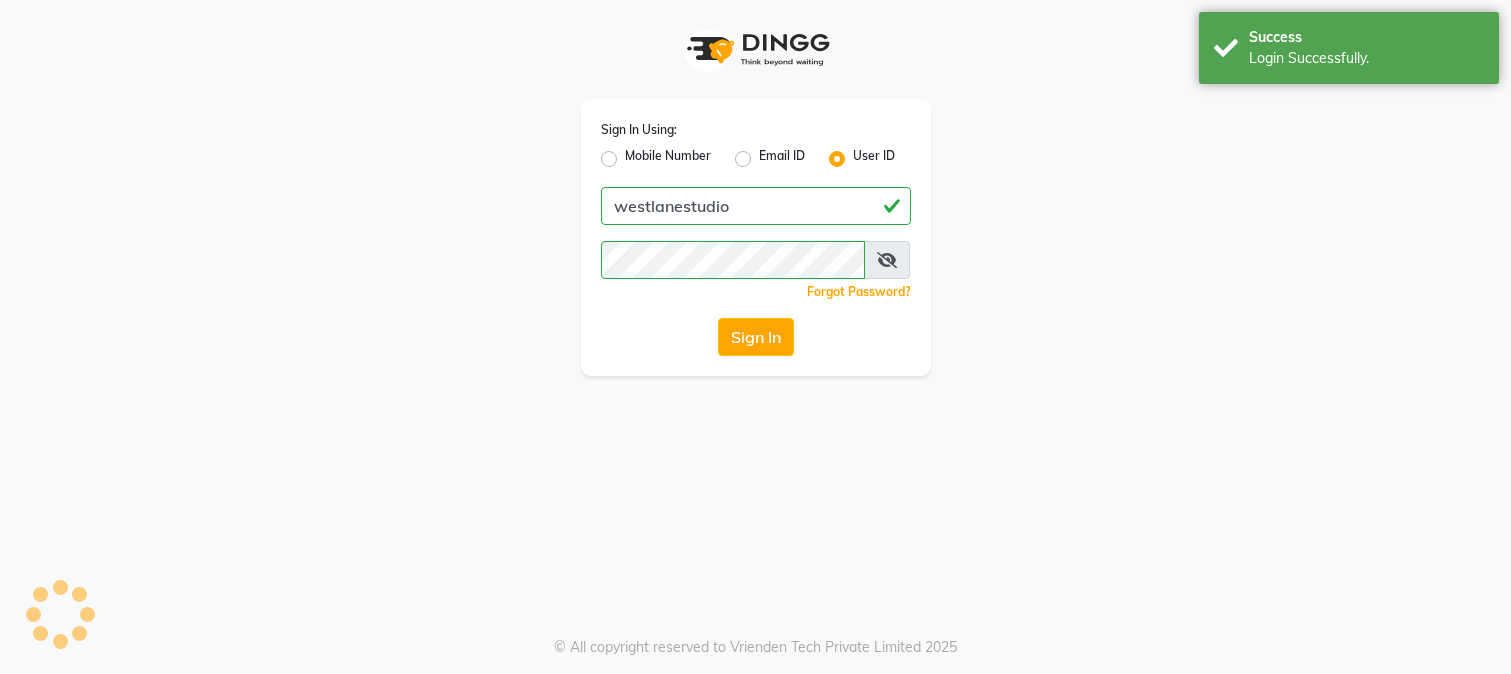 scroll, scrollTop: 0, scrollLeft: 0, axis: both 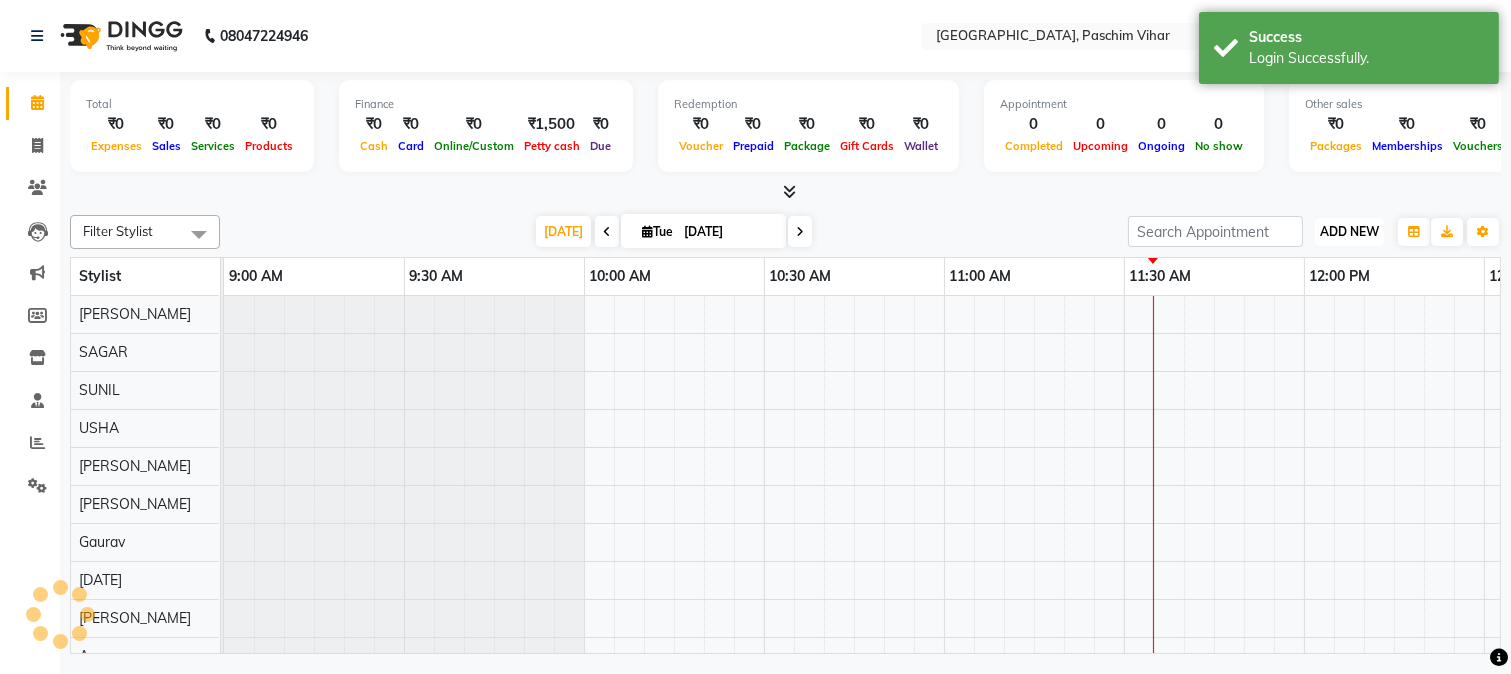 select on "en" 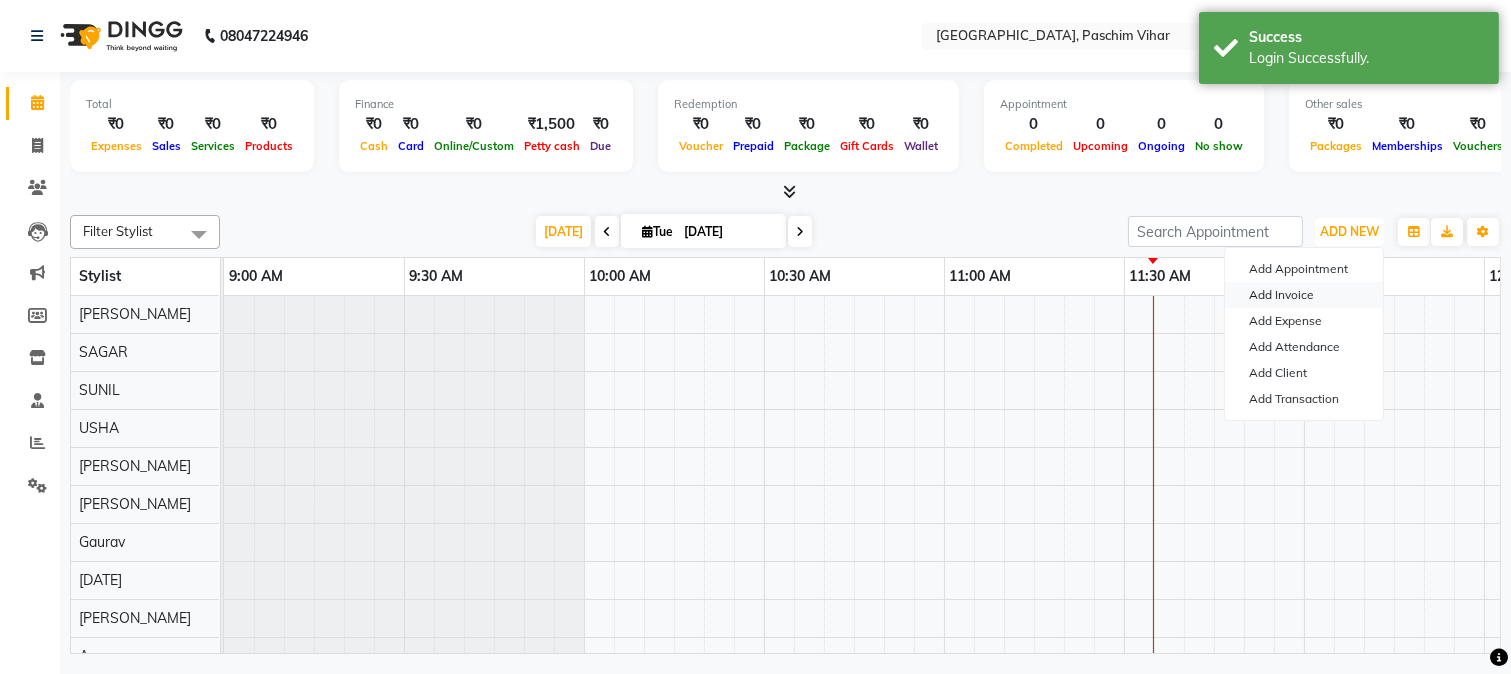 scroll, scrollTop: 0, scrollLeft: 0, axis: both 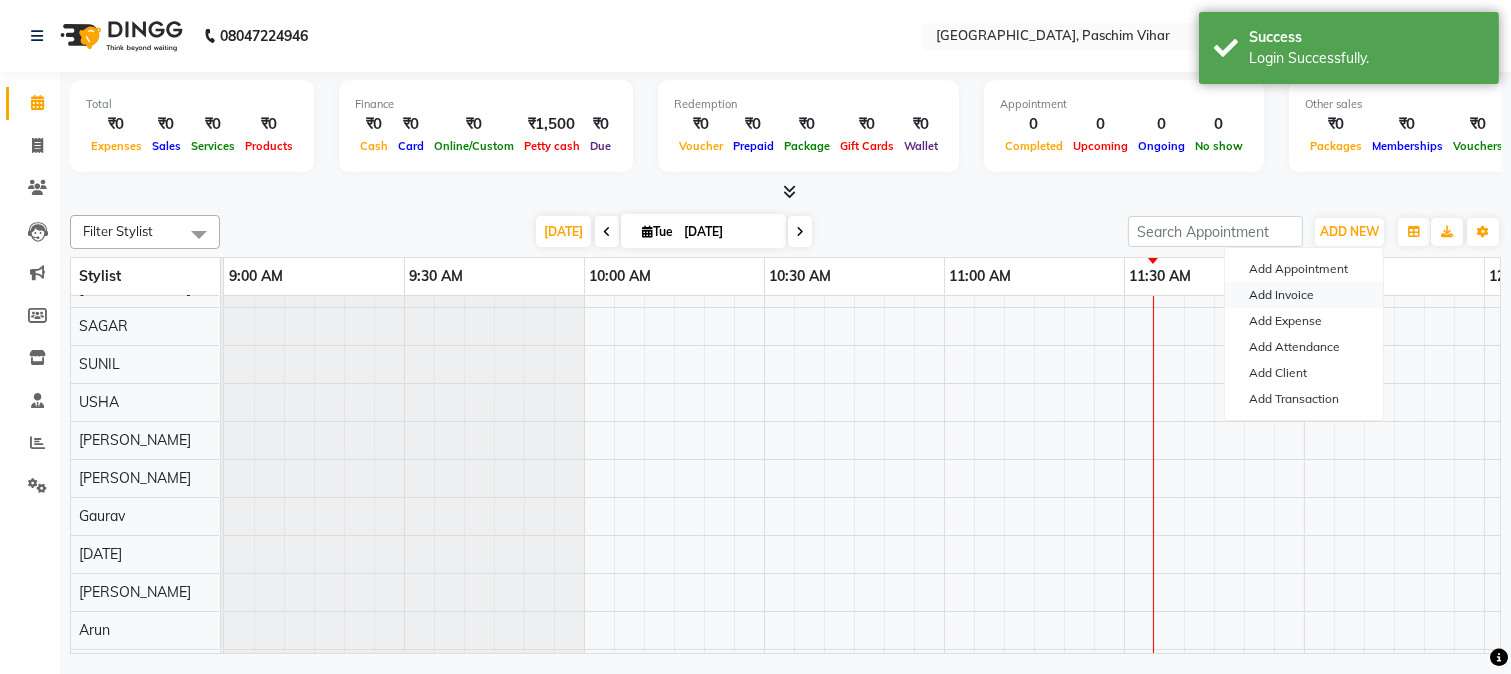 click on "Add Invoice" at bounding box center [1304, 295] 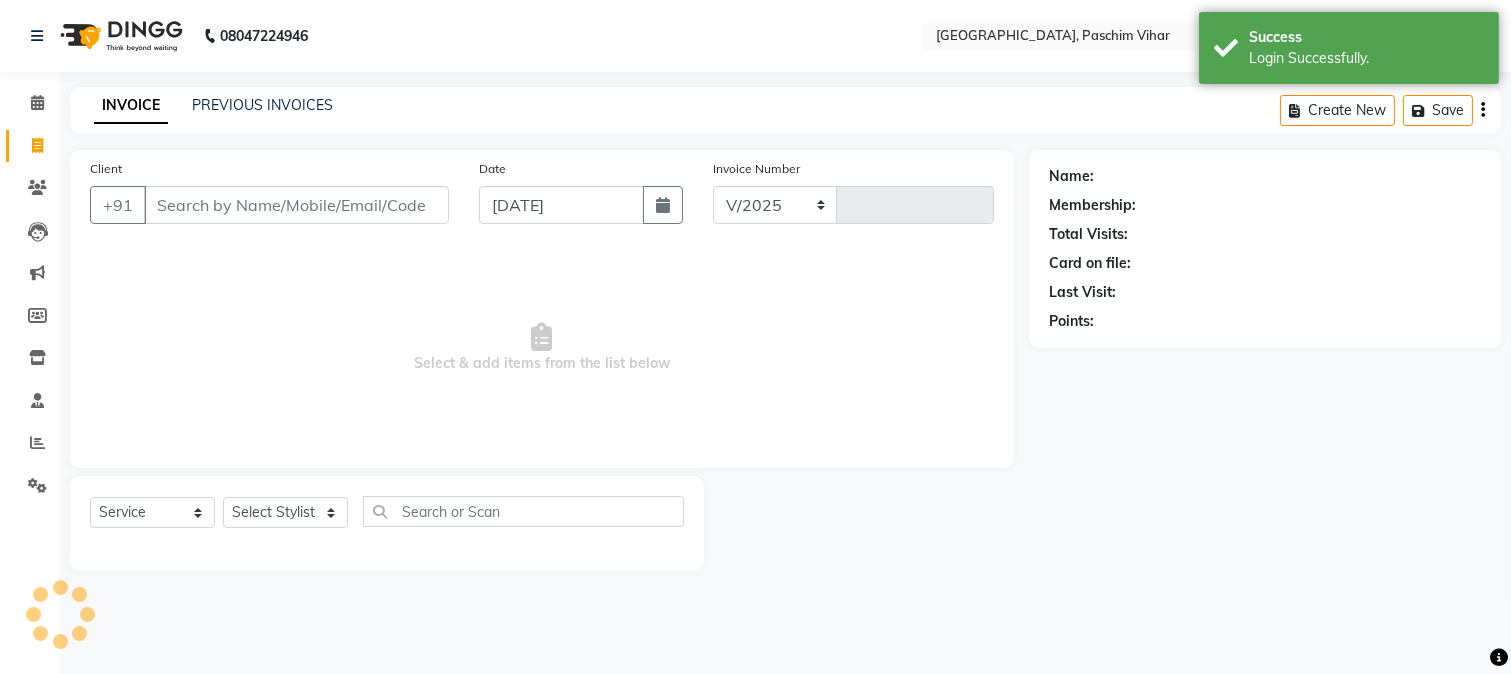select on "223" 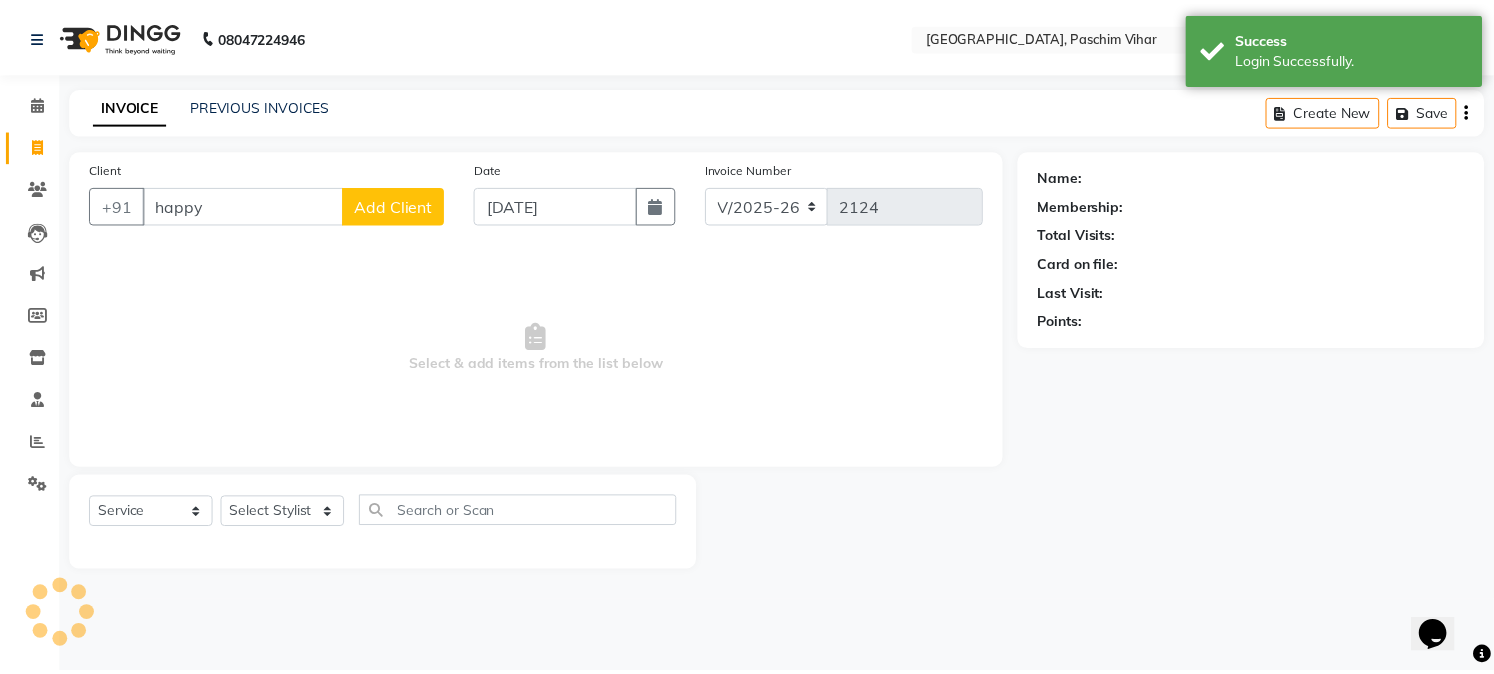 scroll, scrollTop: 0, scrollLeft: 0, axis: both 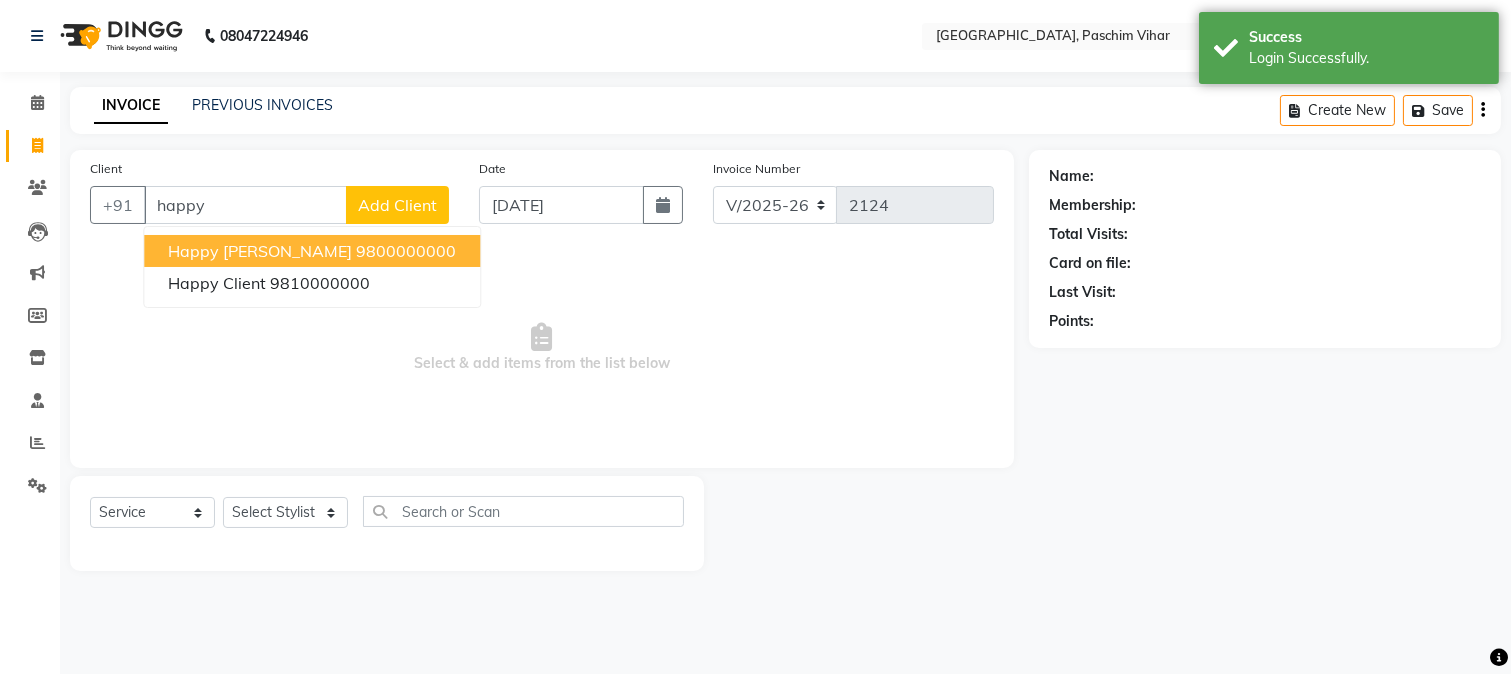 click on "9800000000" at bounding box center [406, 251] 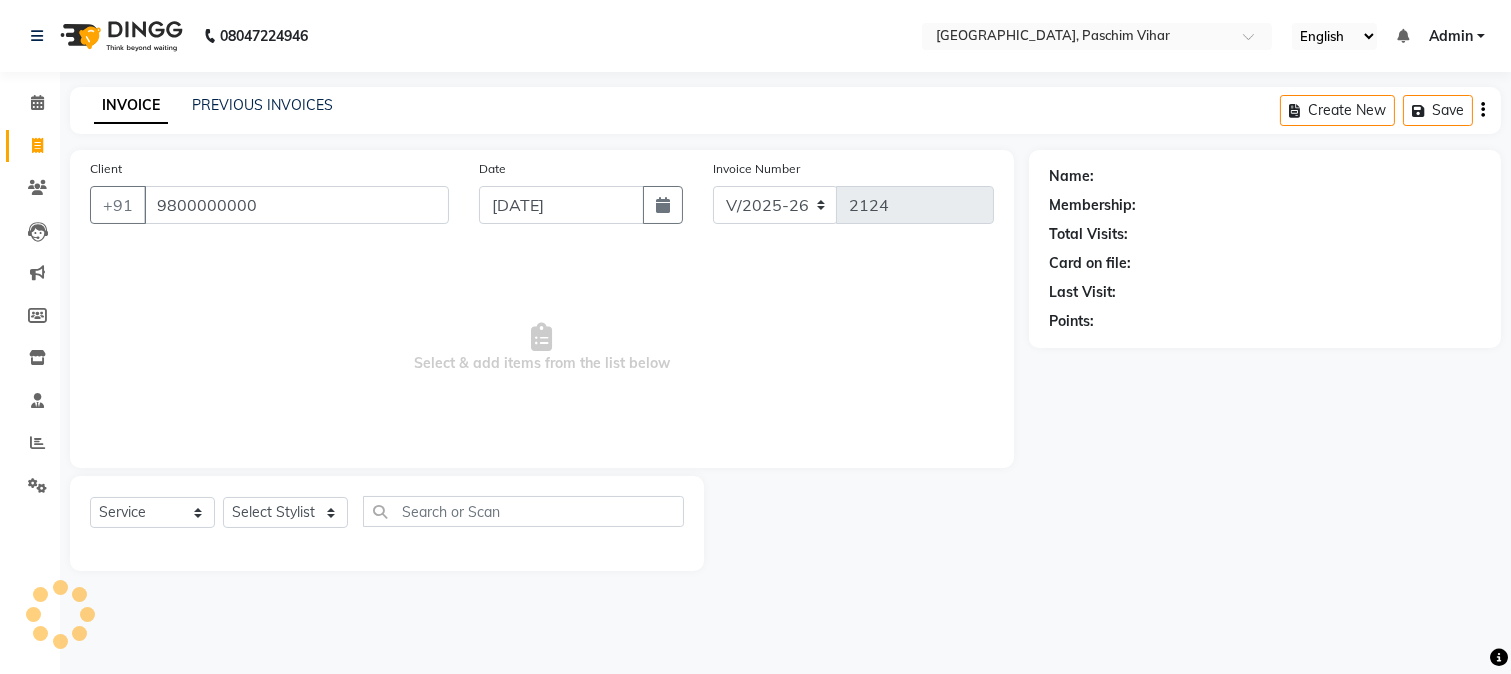 type on "9800000000" 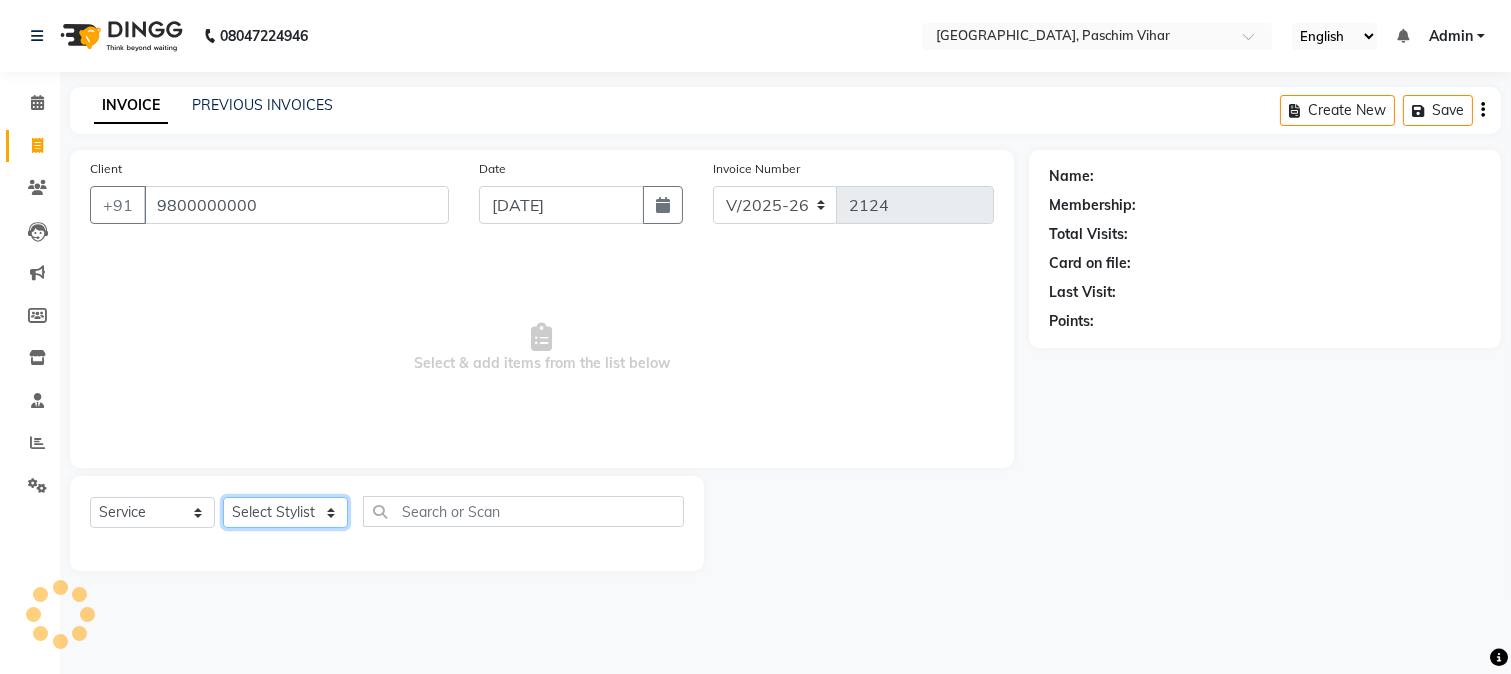 click on "Select Stylist Akash Anu Arun Gaurav  [PERSON_NAME] [PERSON_NAME] [PERSON_NAME] [PERSON_NAME] [DATE][PERSON_NAME] [PERSON_NAME] [PERSON_NAME] [PERSON_NAME] Shakel [PERSON_NAME] [PERSON_NAME] [PERSON_NAME]" 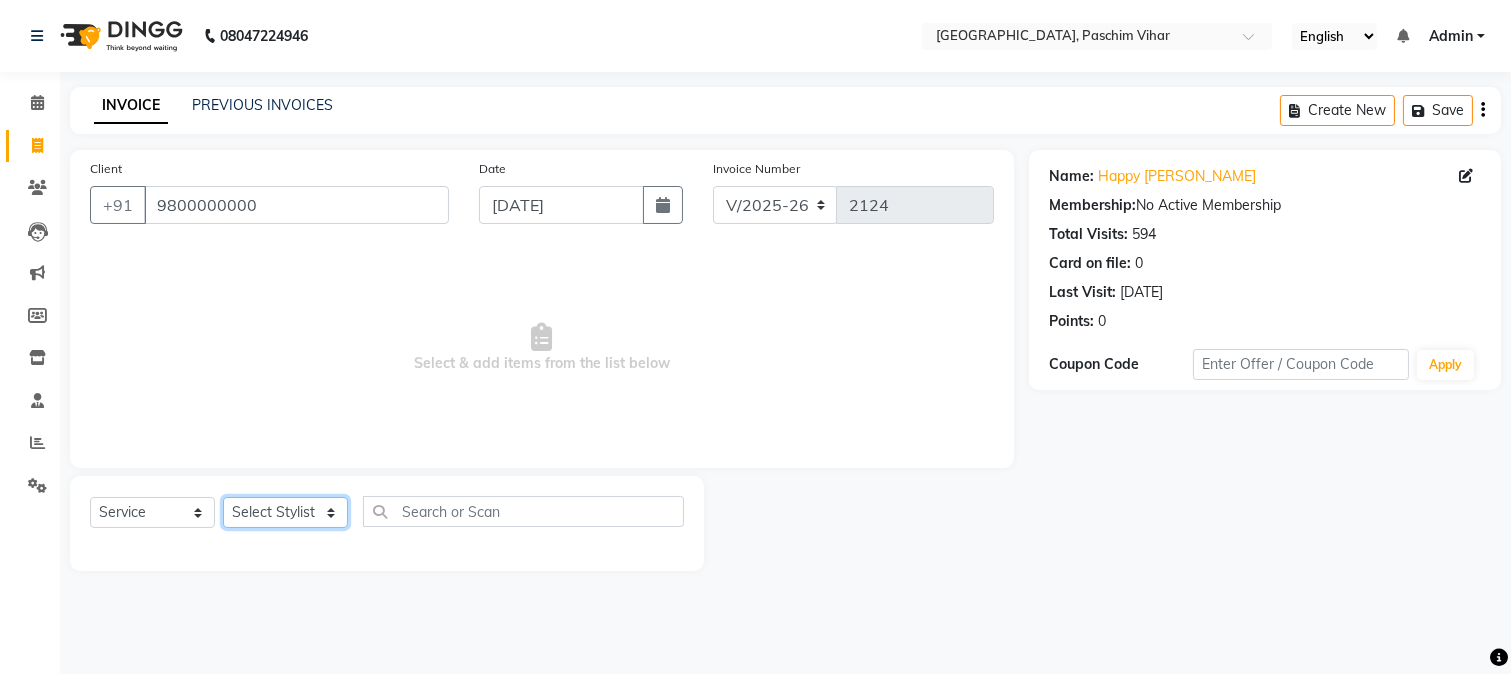 select on "8527" 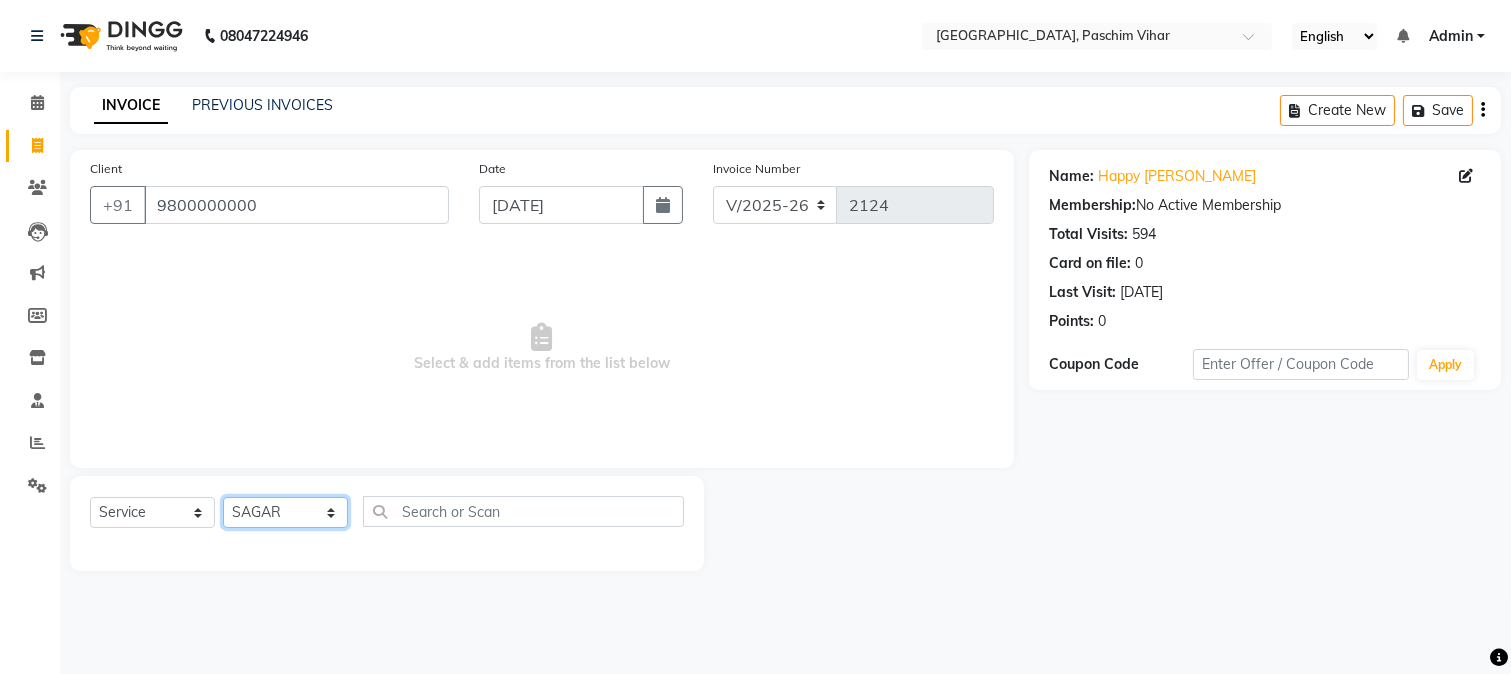 click on "Select Stylist Akash Anu Arun Gaurav  [PERSON_NAME] [PERSON_NAME] [PERSON_NAME] [PERSON_NAME] [DATE][PERSON_NAME] [PERSON_NAME] [PERSON_NAME] [PERSON_NAME] Shakel [PERSON_NAME] [PERSON_NAME] [PERSON_NAME]" 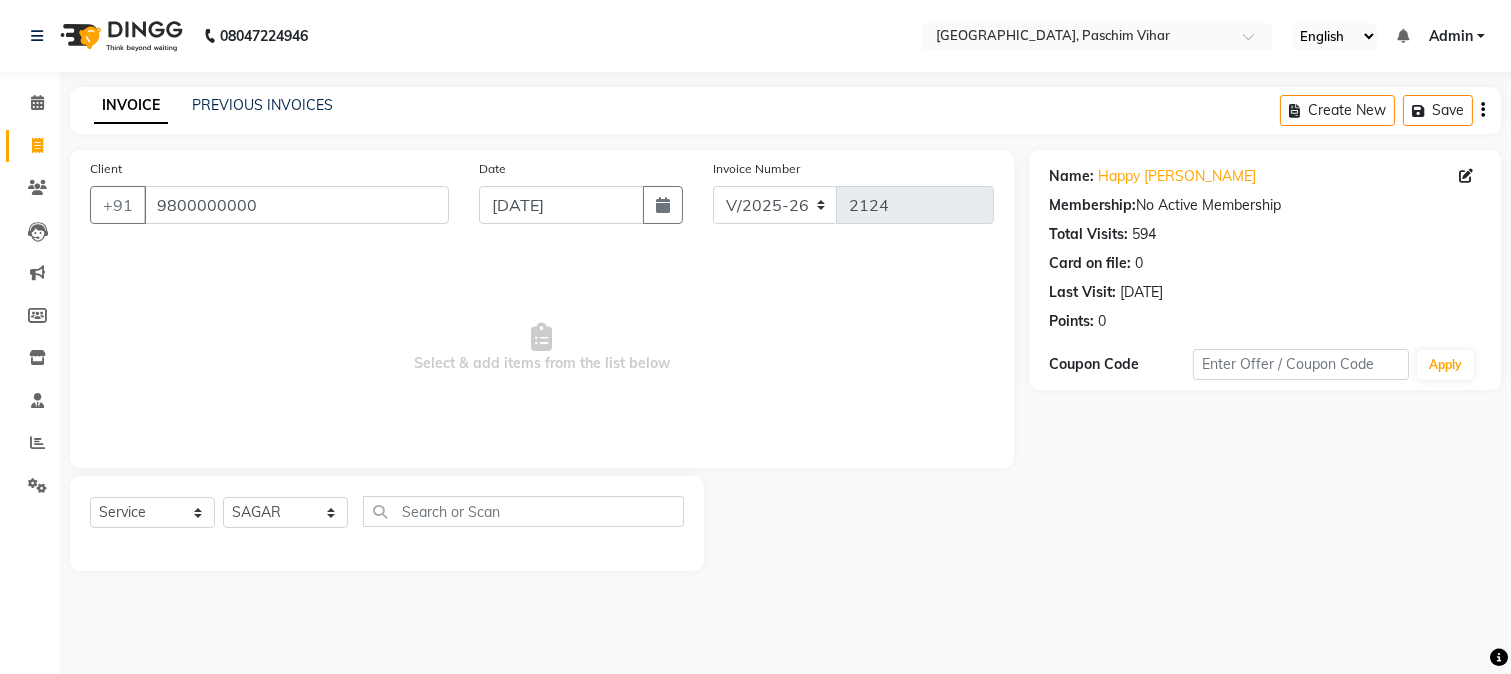 drag, startPoint x: 285, startPoint y: 497, endPoint x: 258, endPoint y: 377, distance: 123 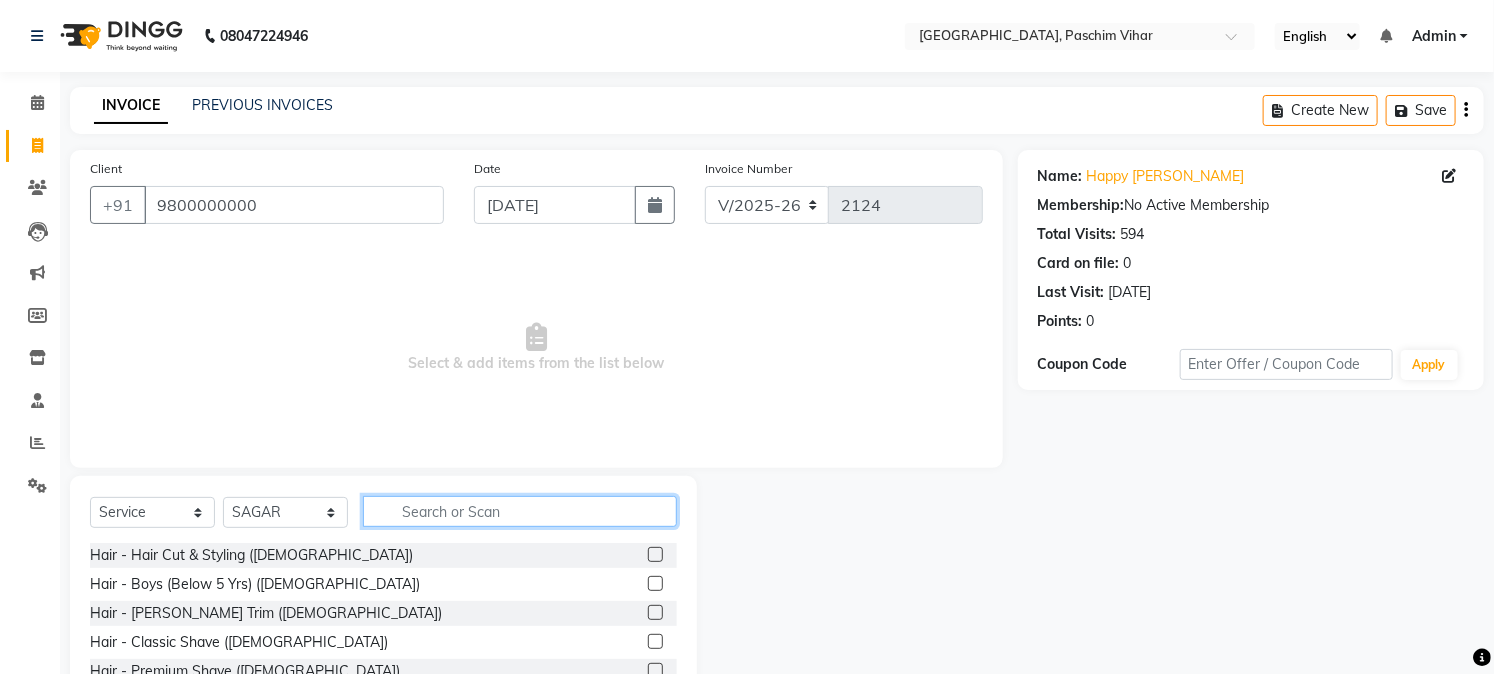click 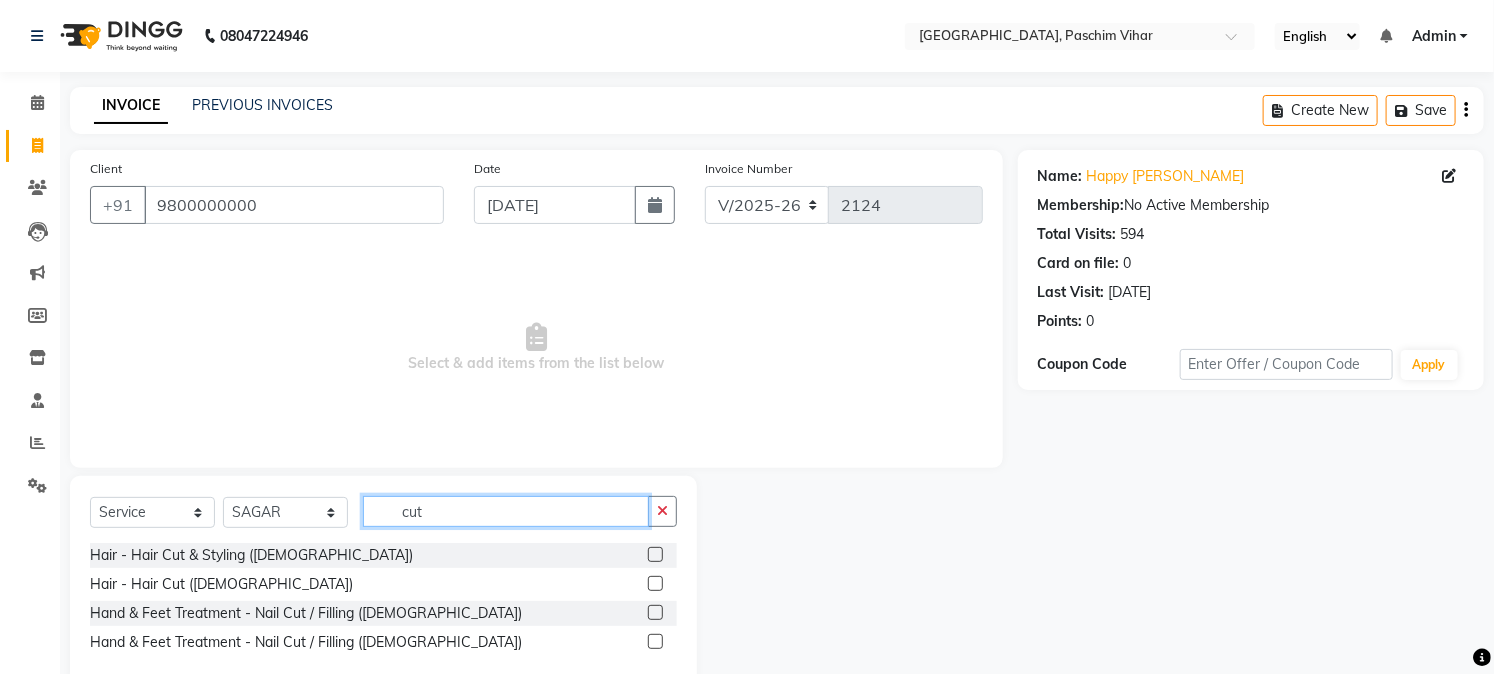type on "cut" 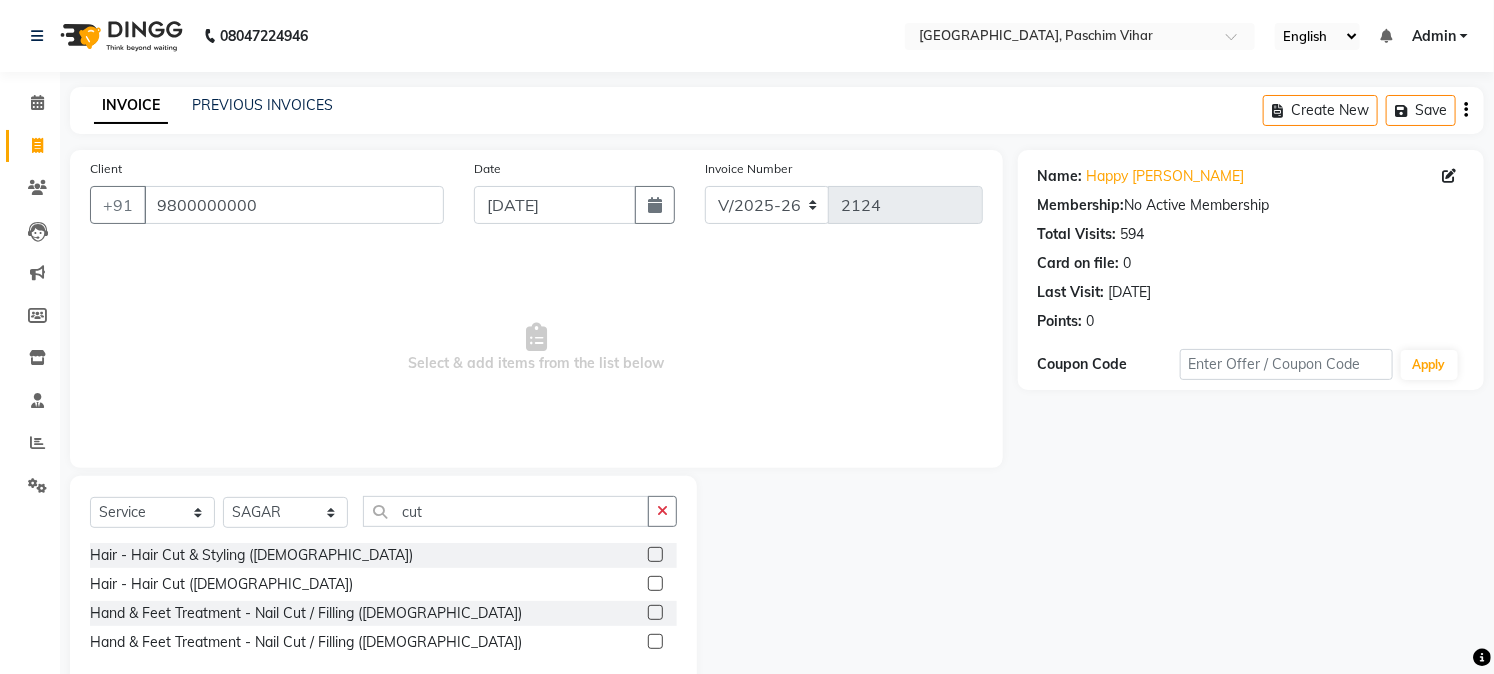 click 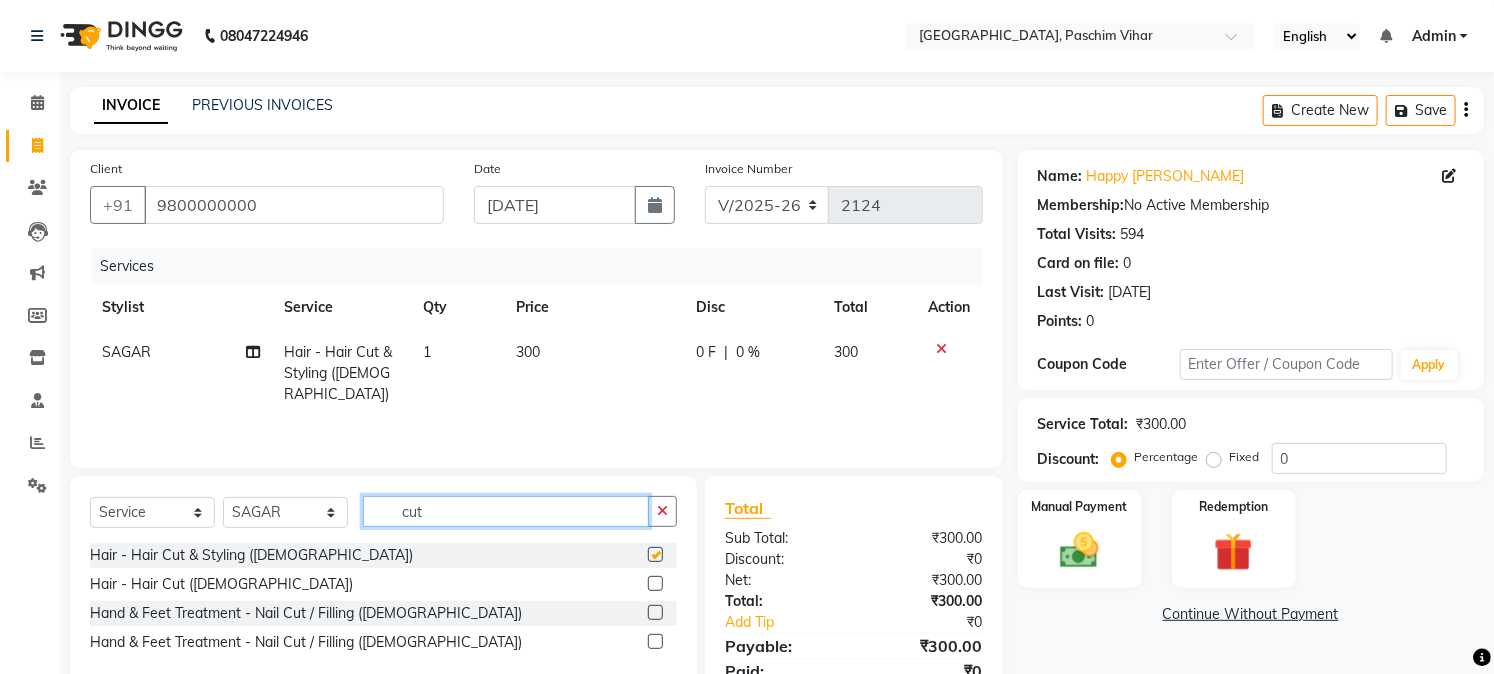 click on "cut" 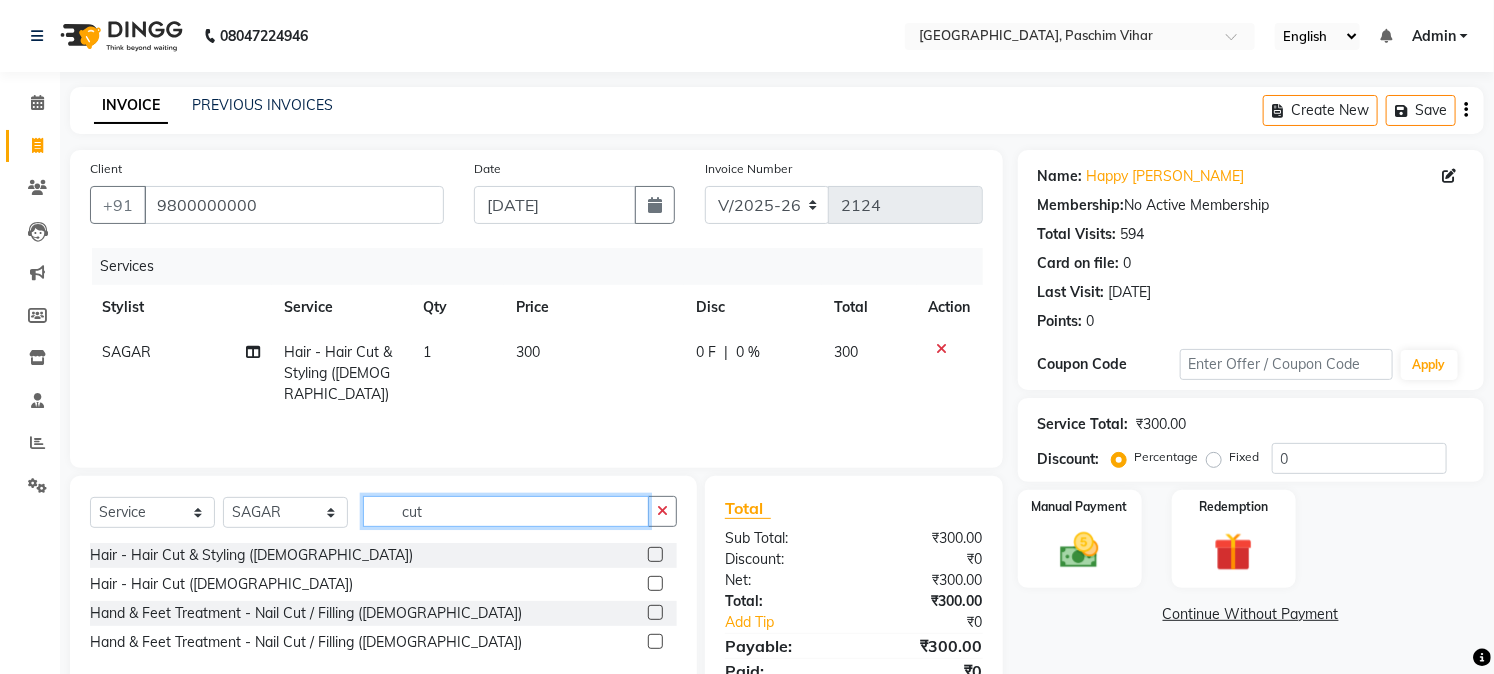 checkbox on "false" 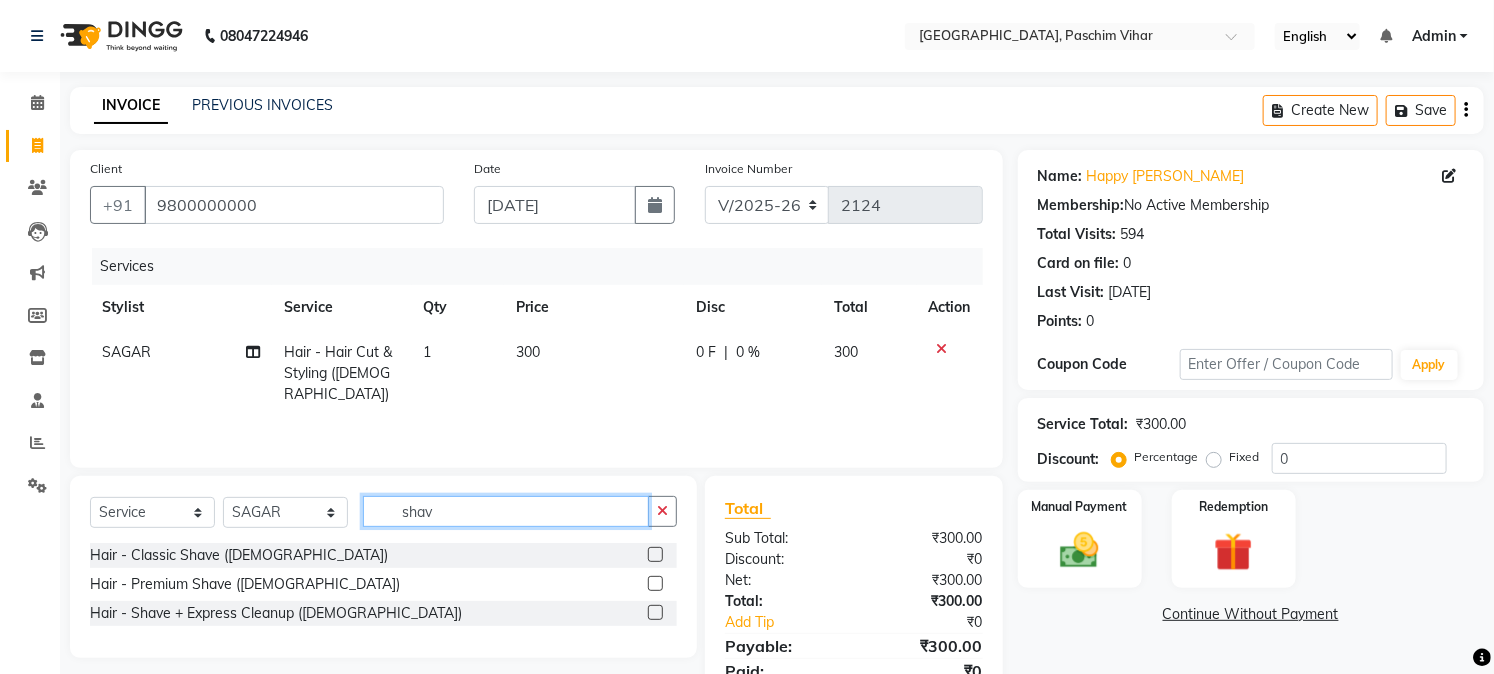 type on "shav" 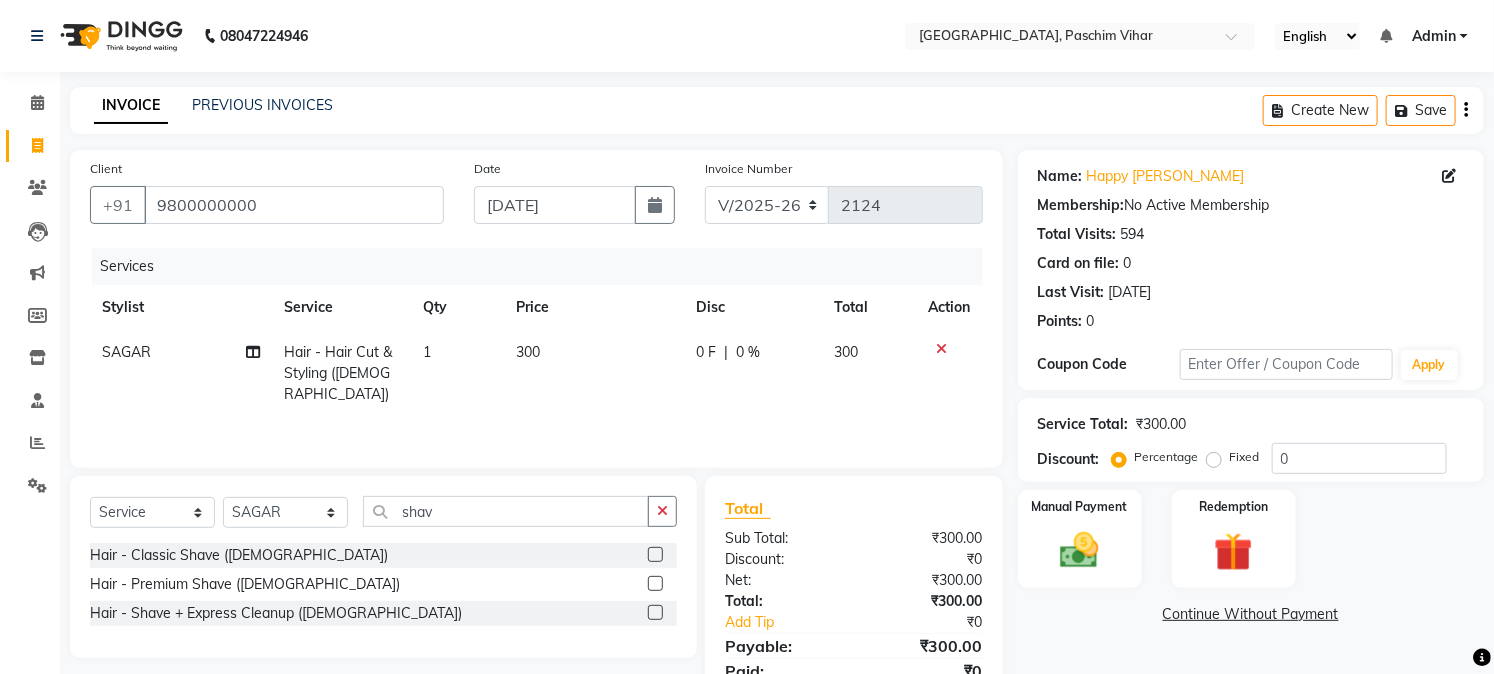click 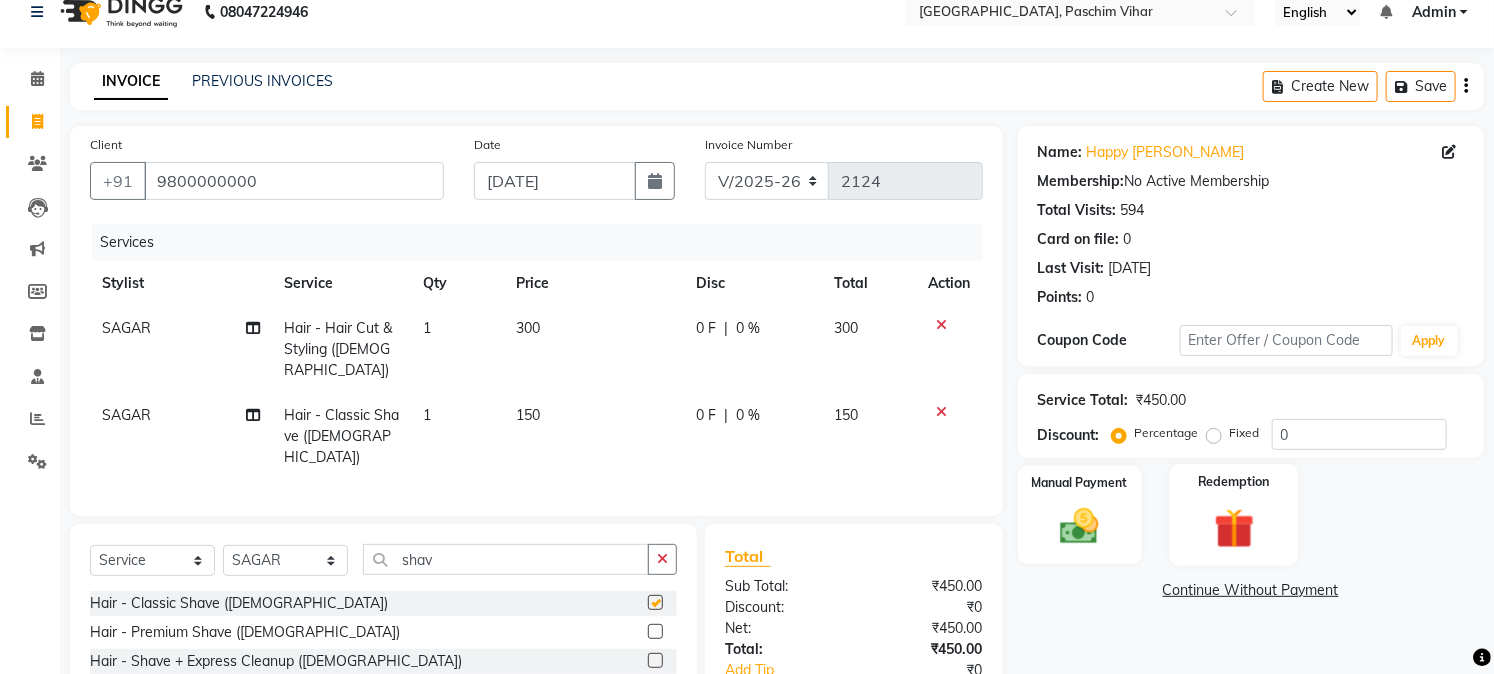 checkbox on "false" 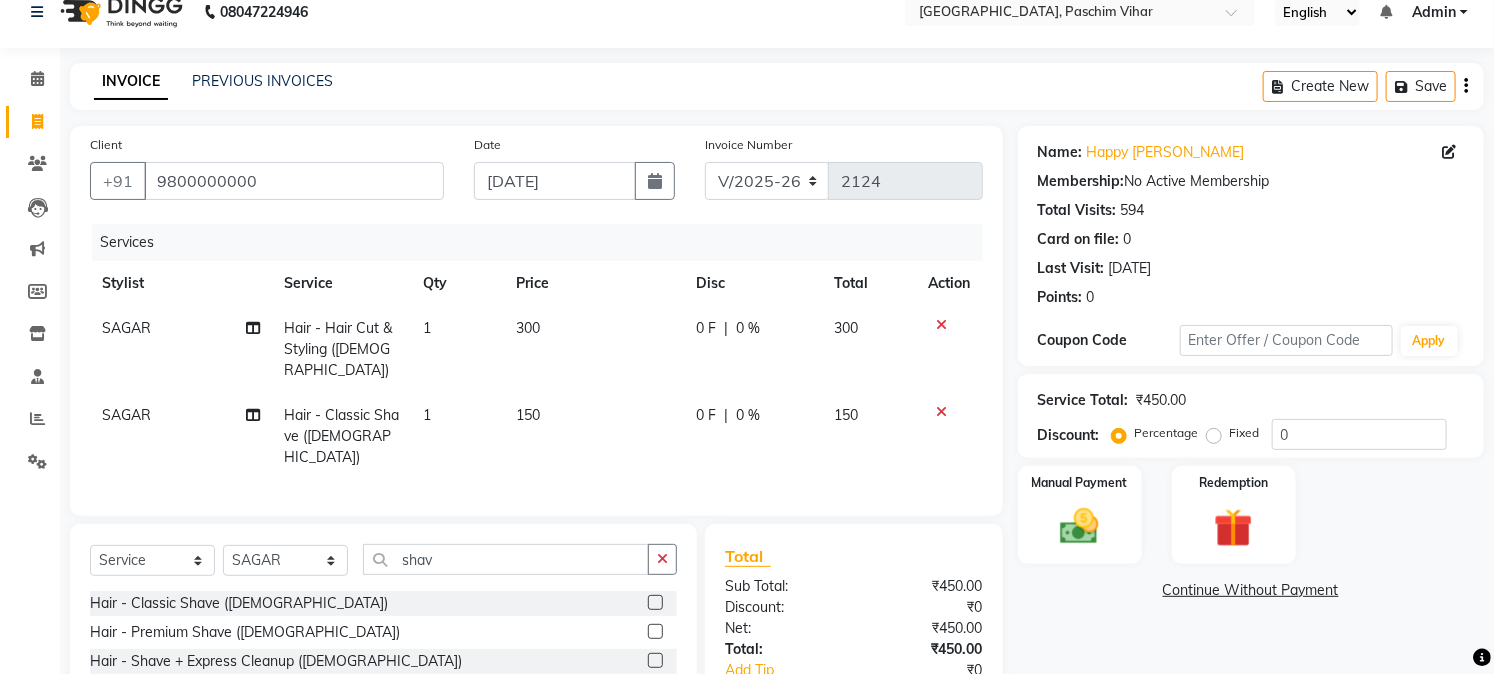 scroll, scrollTop: 130, scrollLeft: 0, axis: vertical 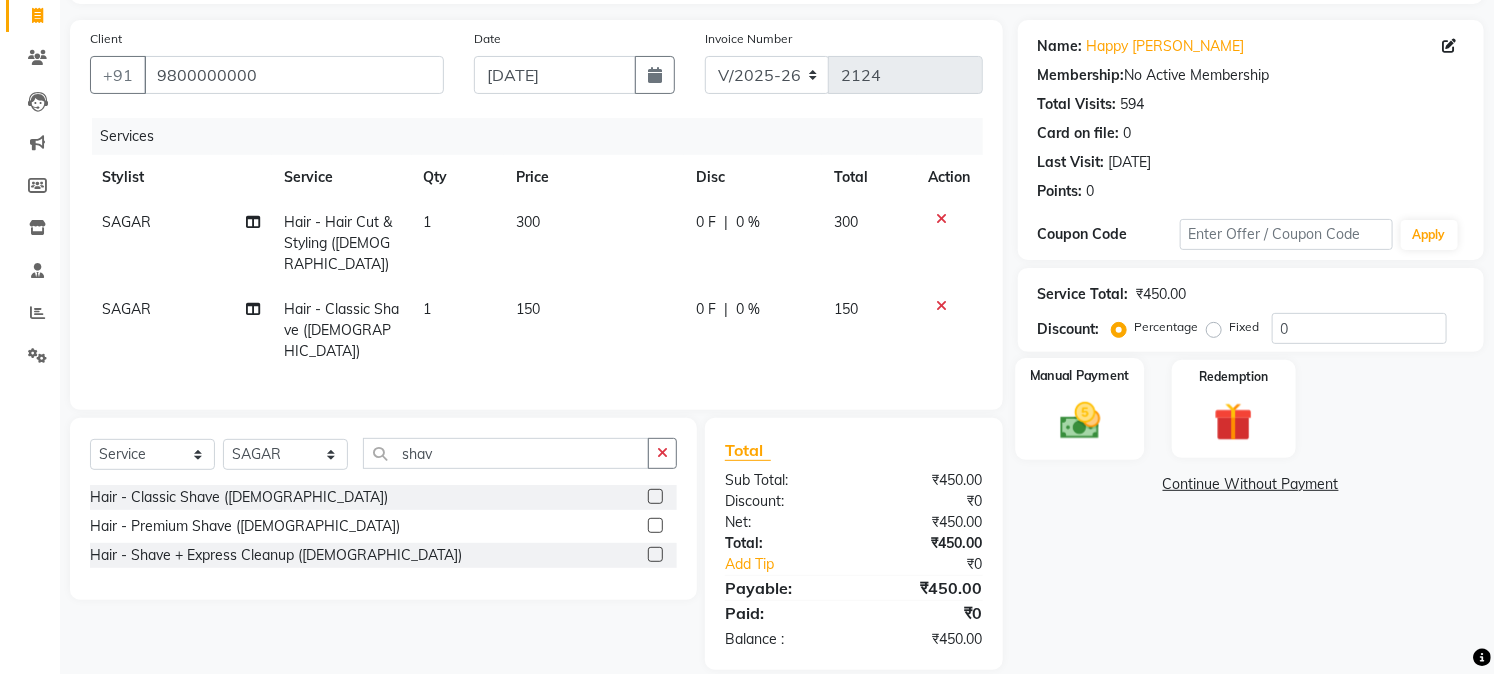 click on "Manual Payment" 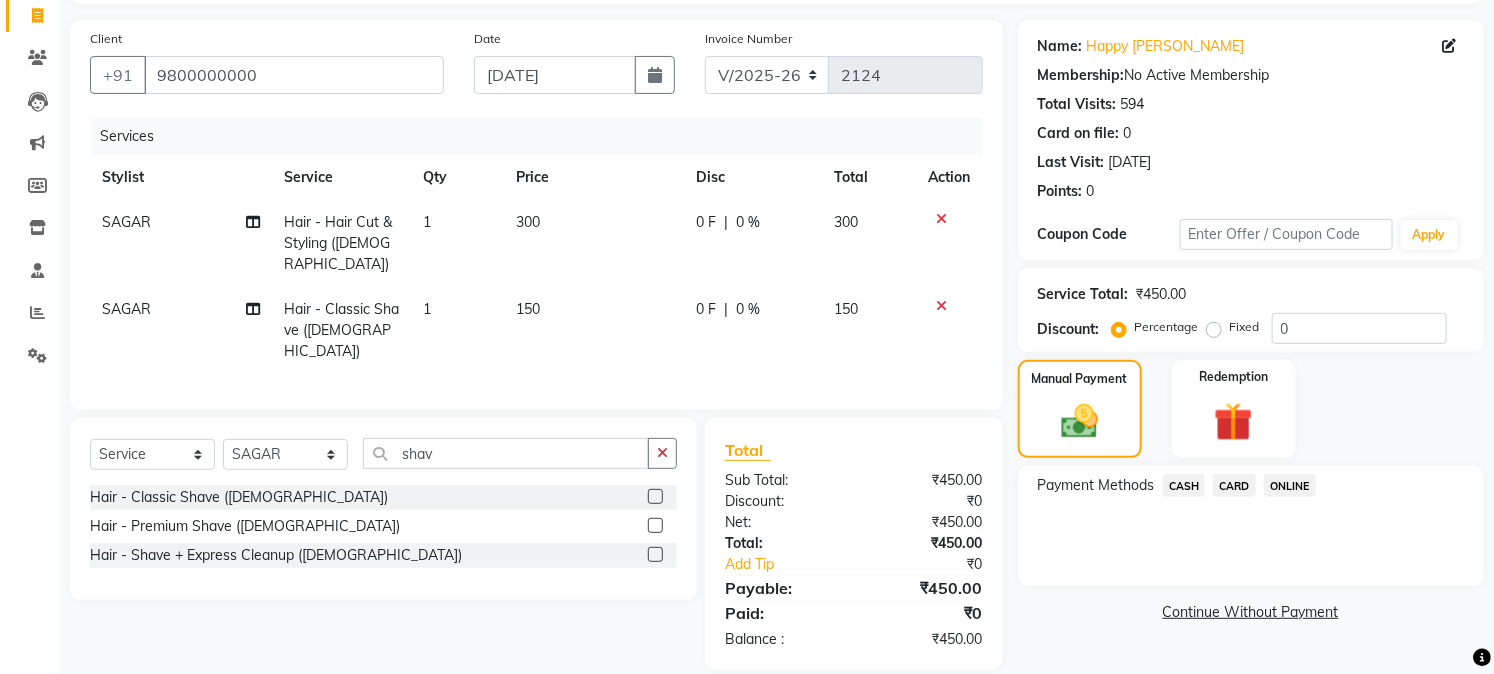 click on "CASH" 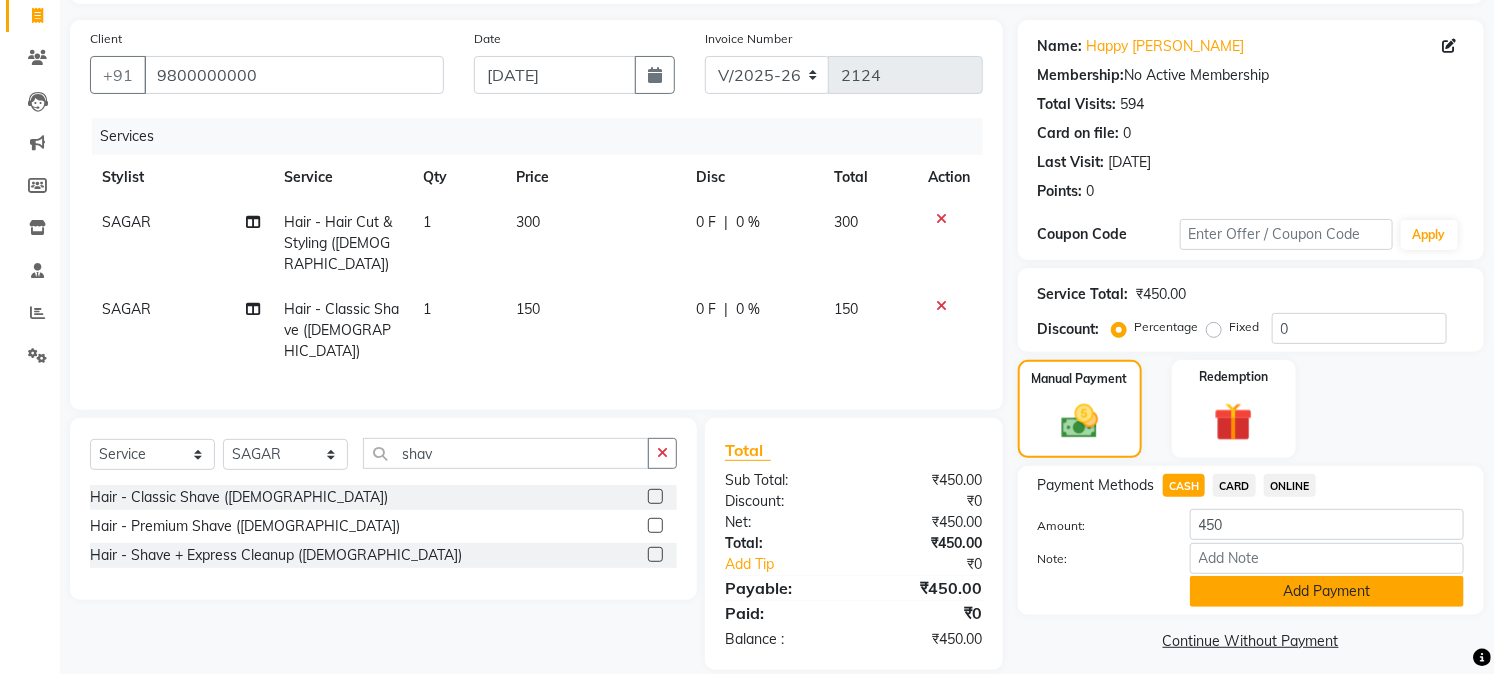 click on "Add Payment" 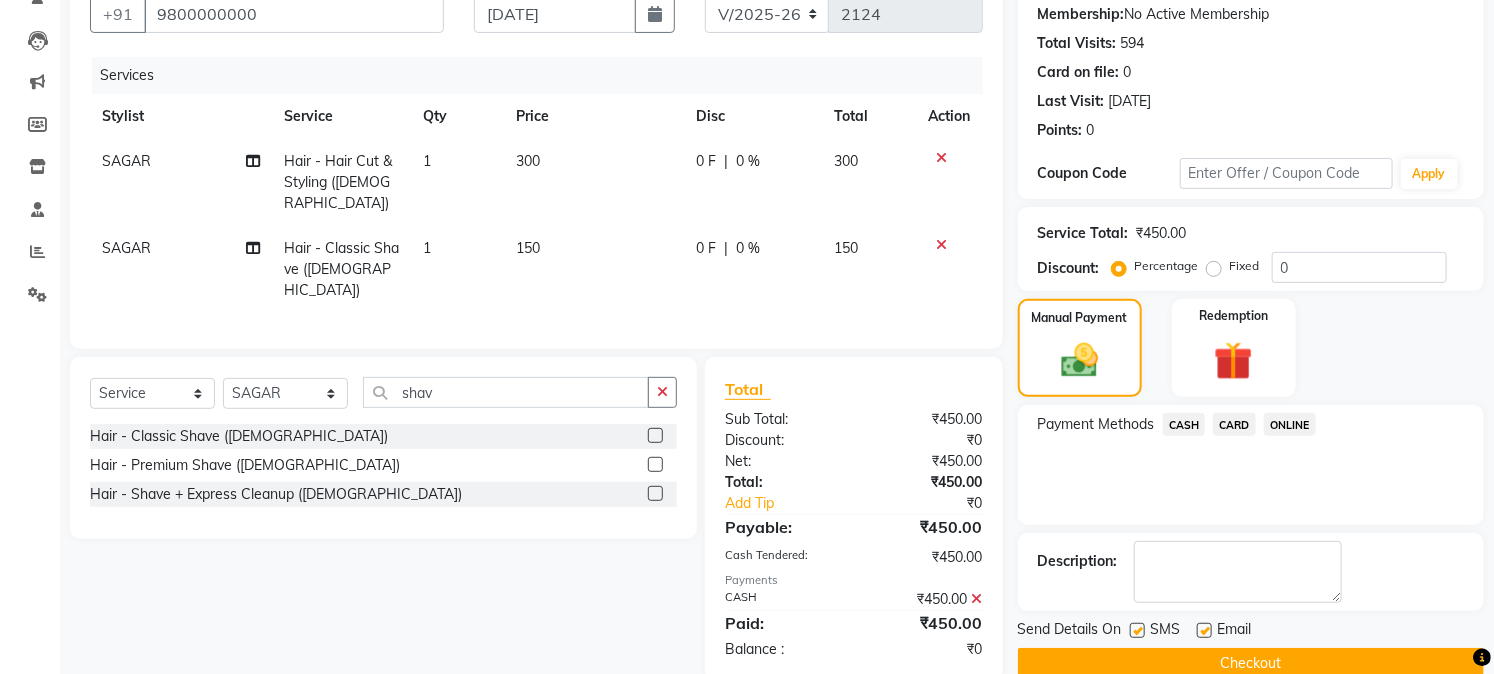 scroll, scrollTop: 225, scrollLeft: 0, axis: vertical 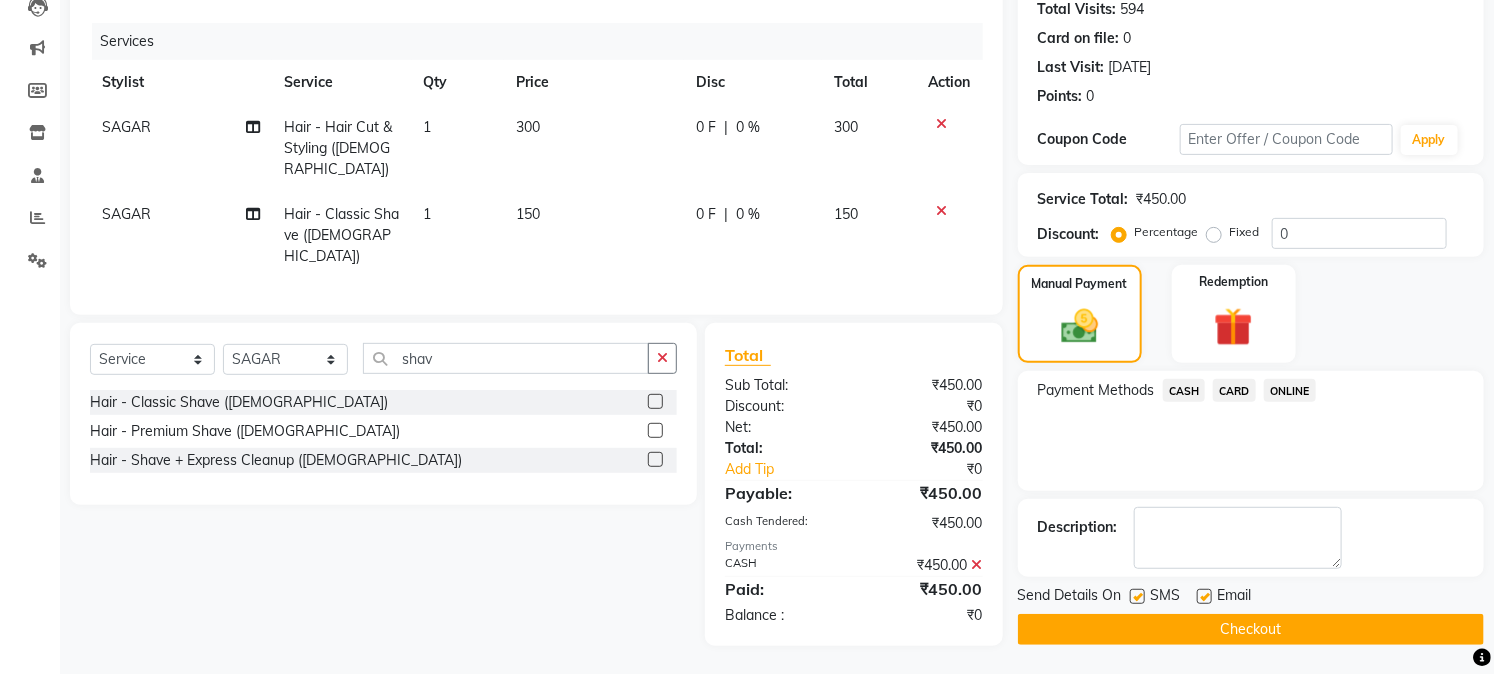 click on "Checkout" 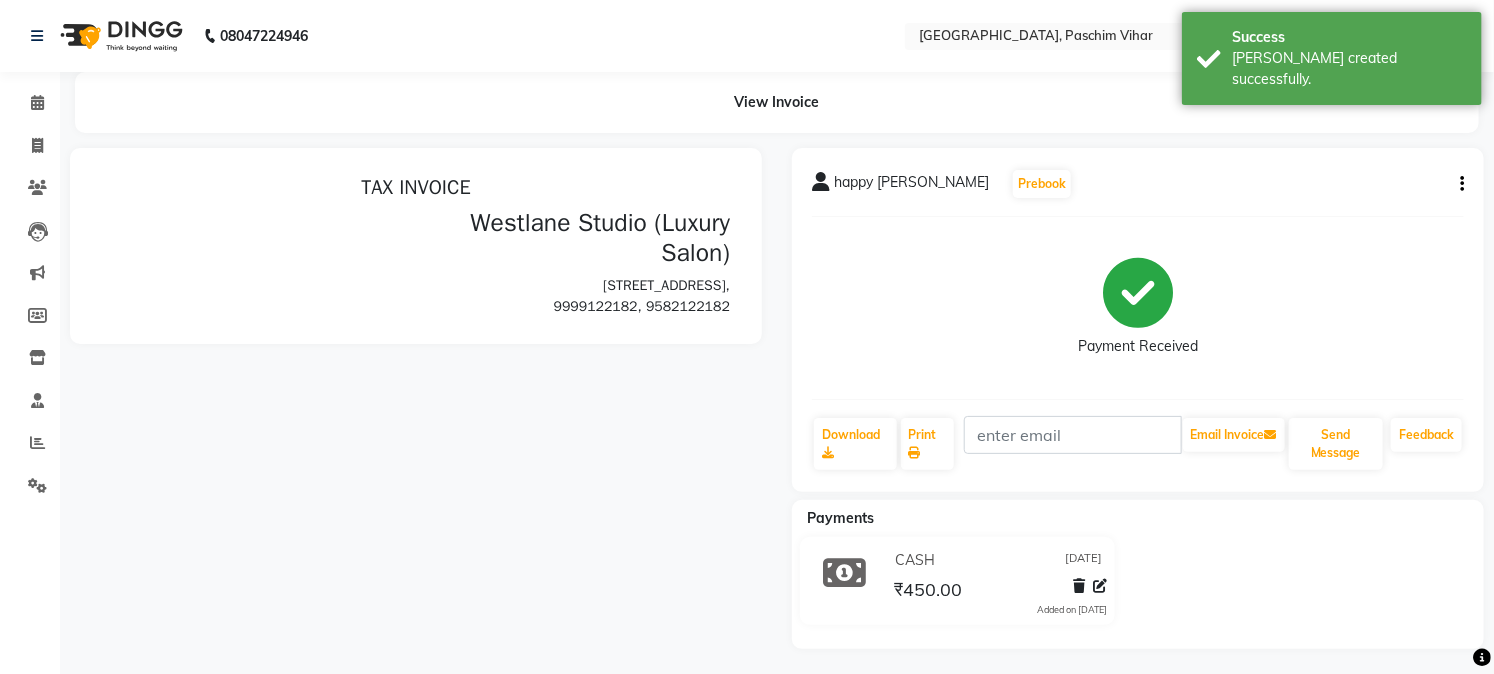 scroll, scrollTop: 0, scrollLeft: 0, axis: both 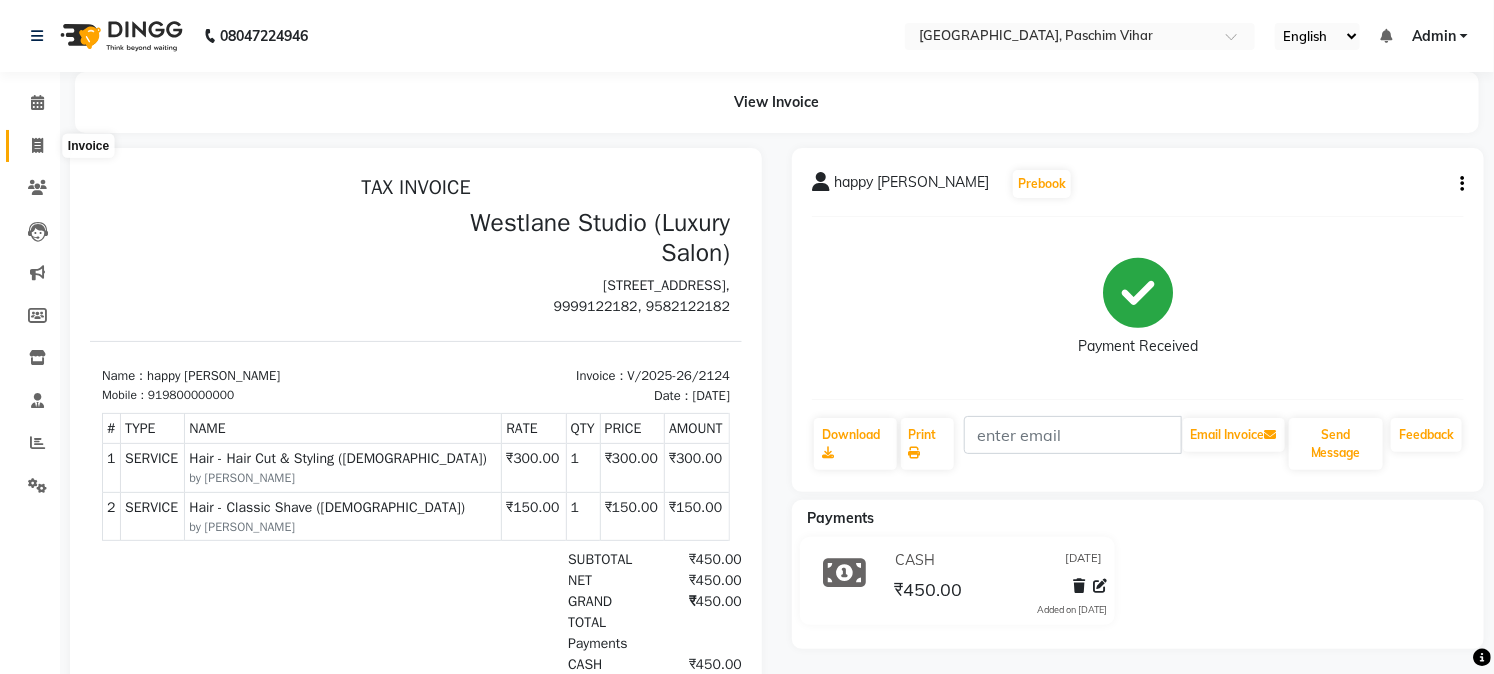 click 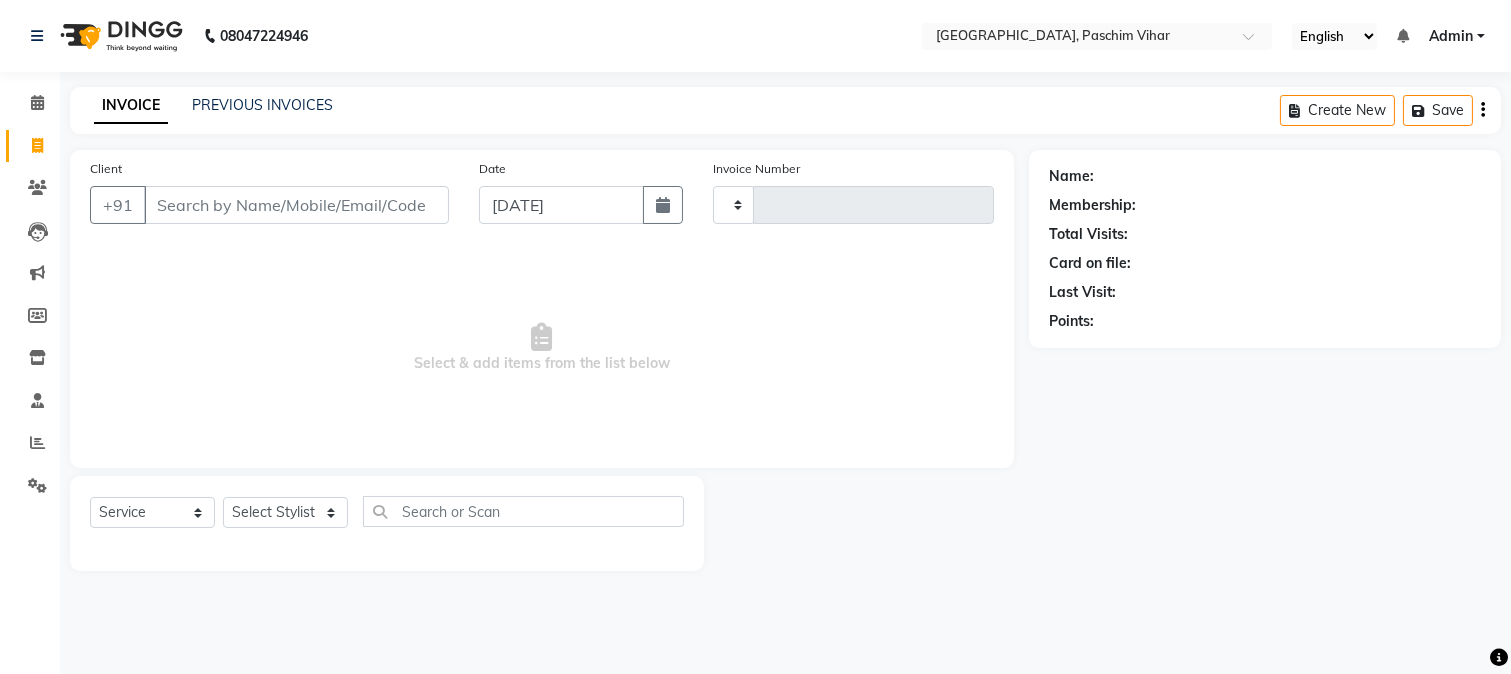 type on "2125" 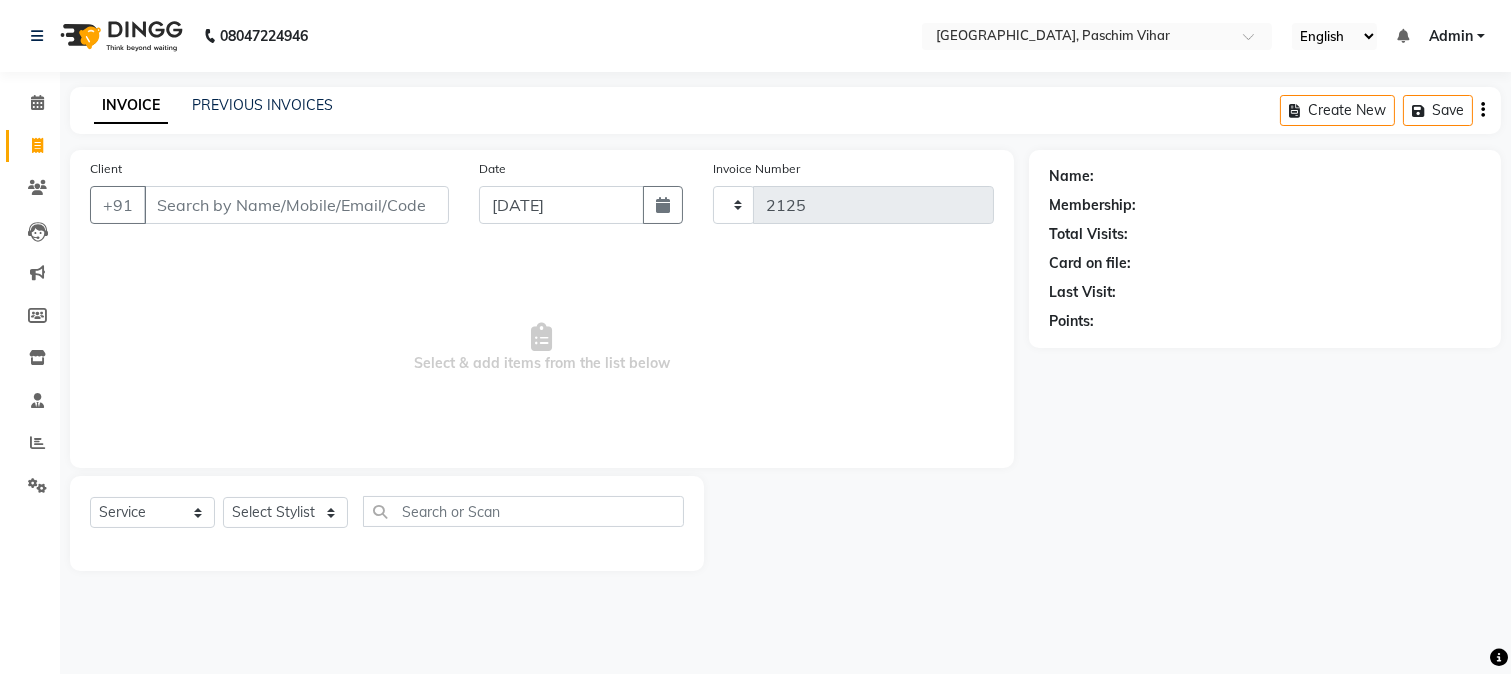 select on "223" 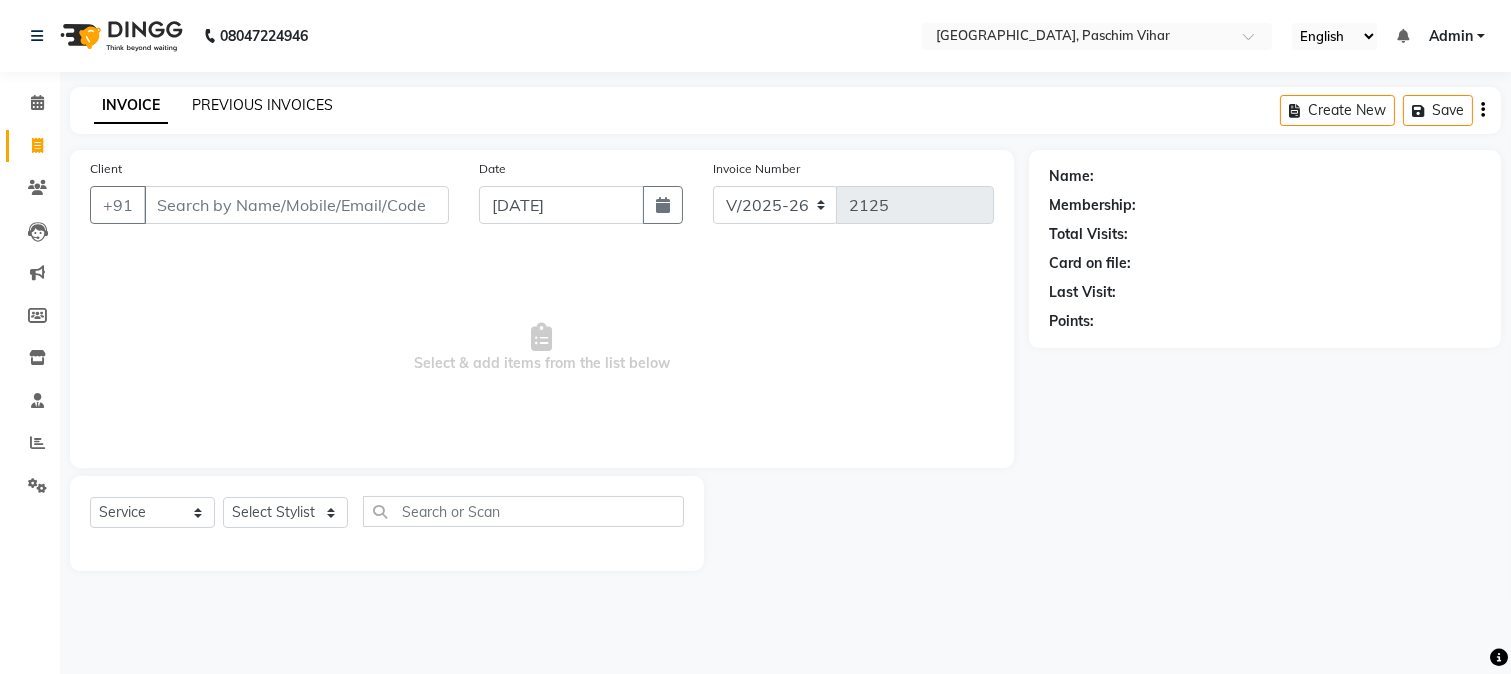 click on "PREVIOUS INVOICES" 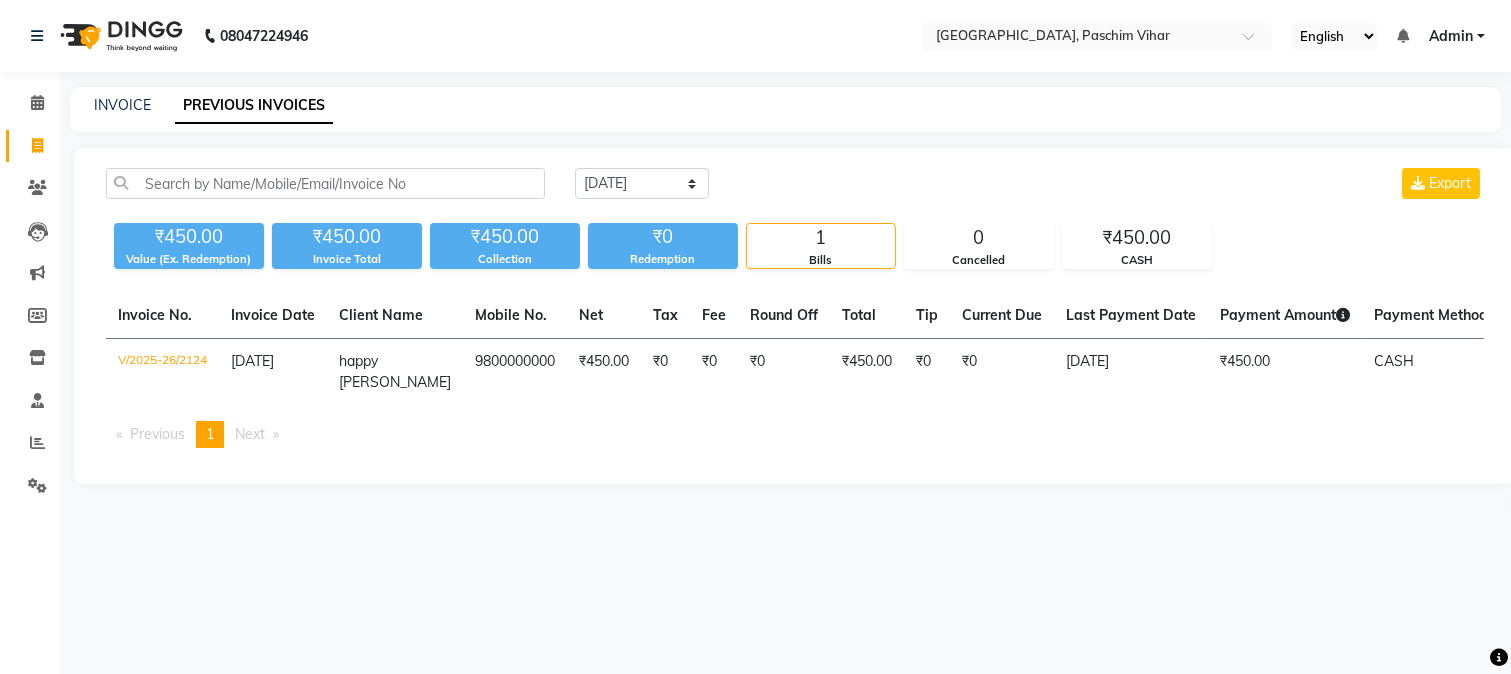 drag, startPoint x: 392, startPoint y: 50, endPoint x: 0, endPoint y: 638, distance: 706.68805 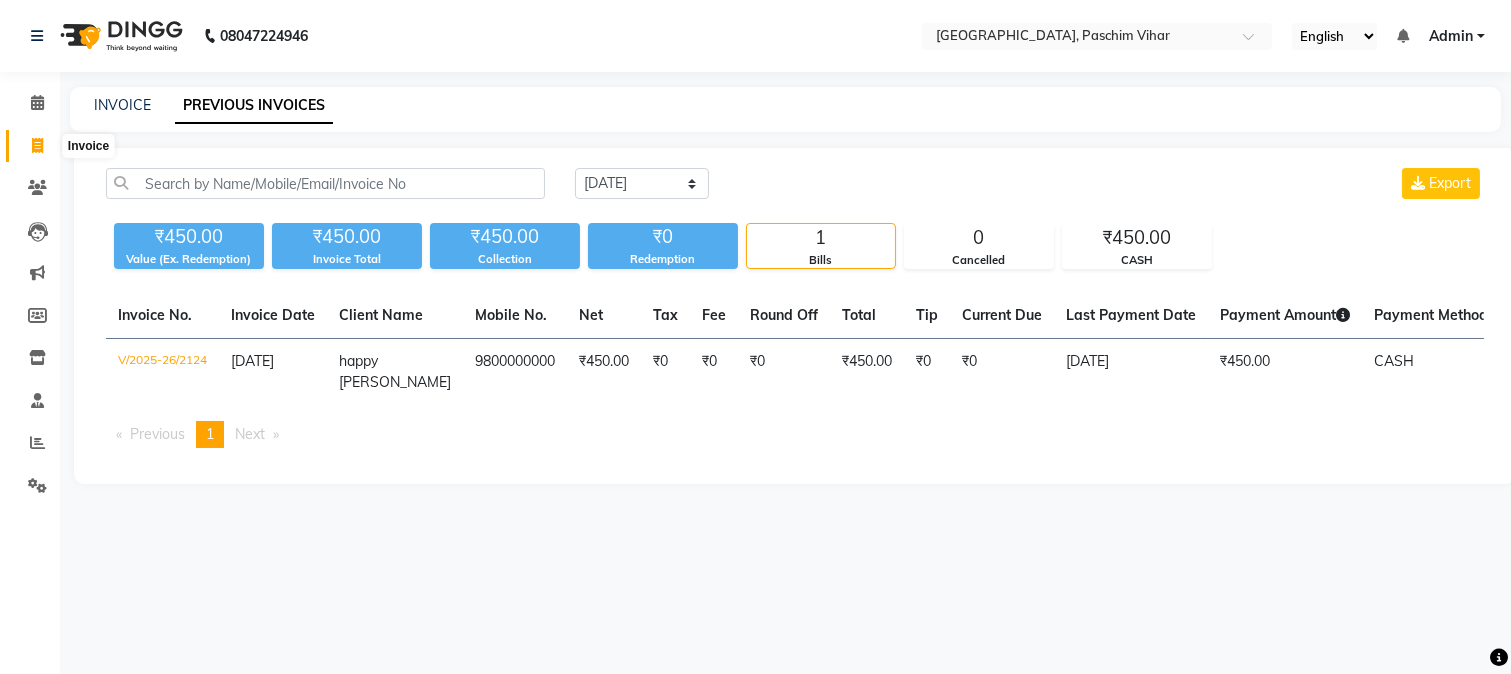 click 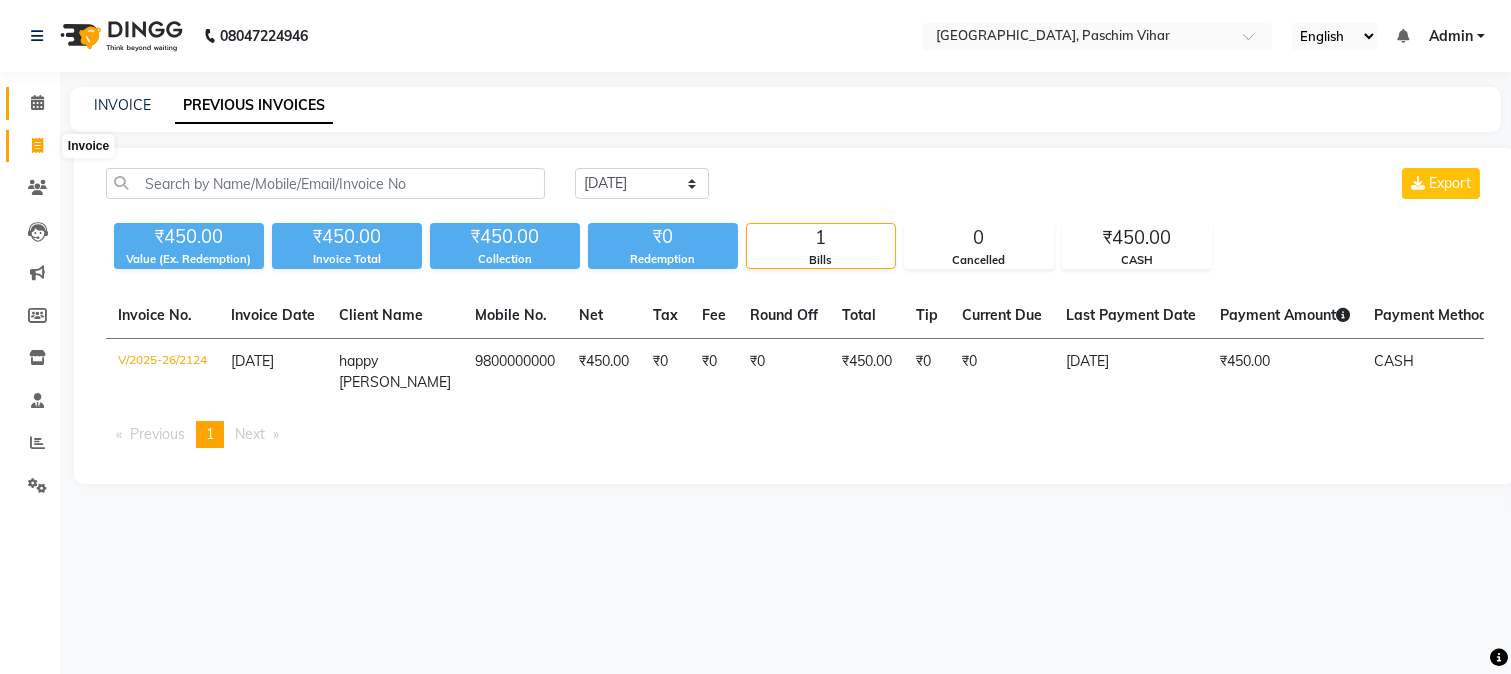 select on "service" 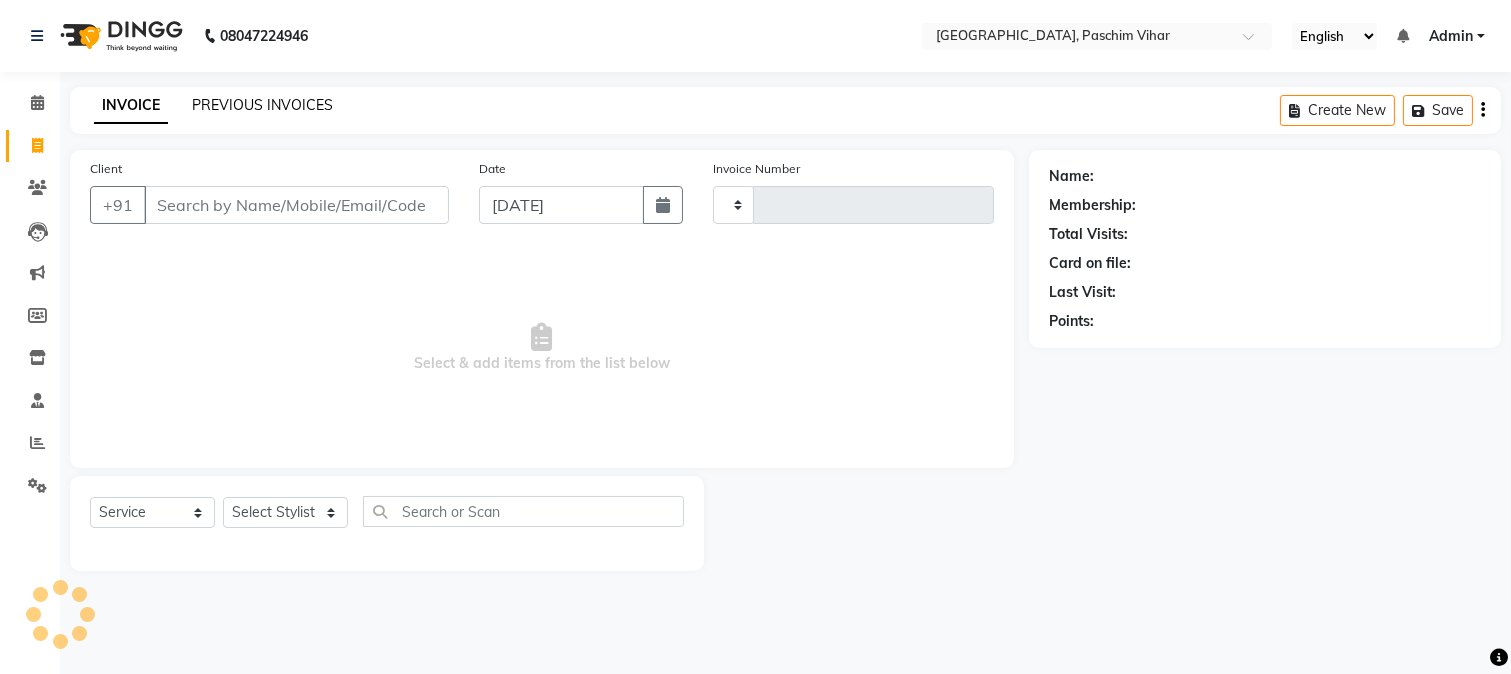 click on "PREVIOUS INVOICES" 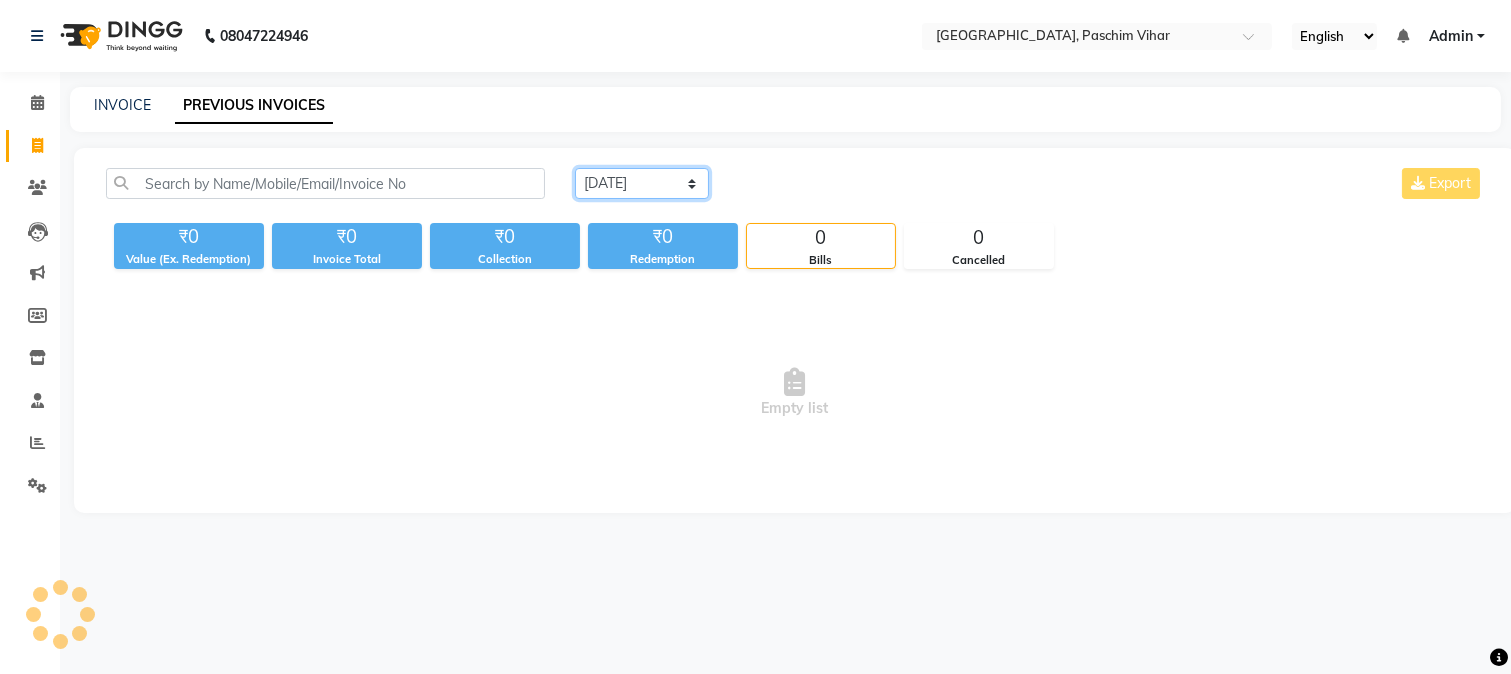click on "[DATE] [DATE] Custom Range" 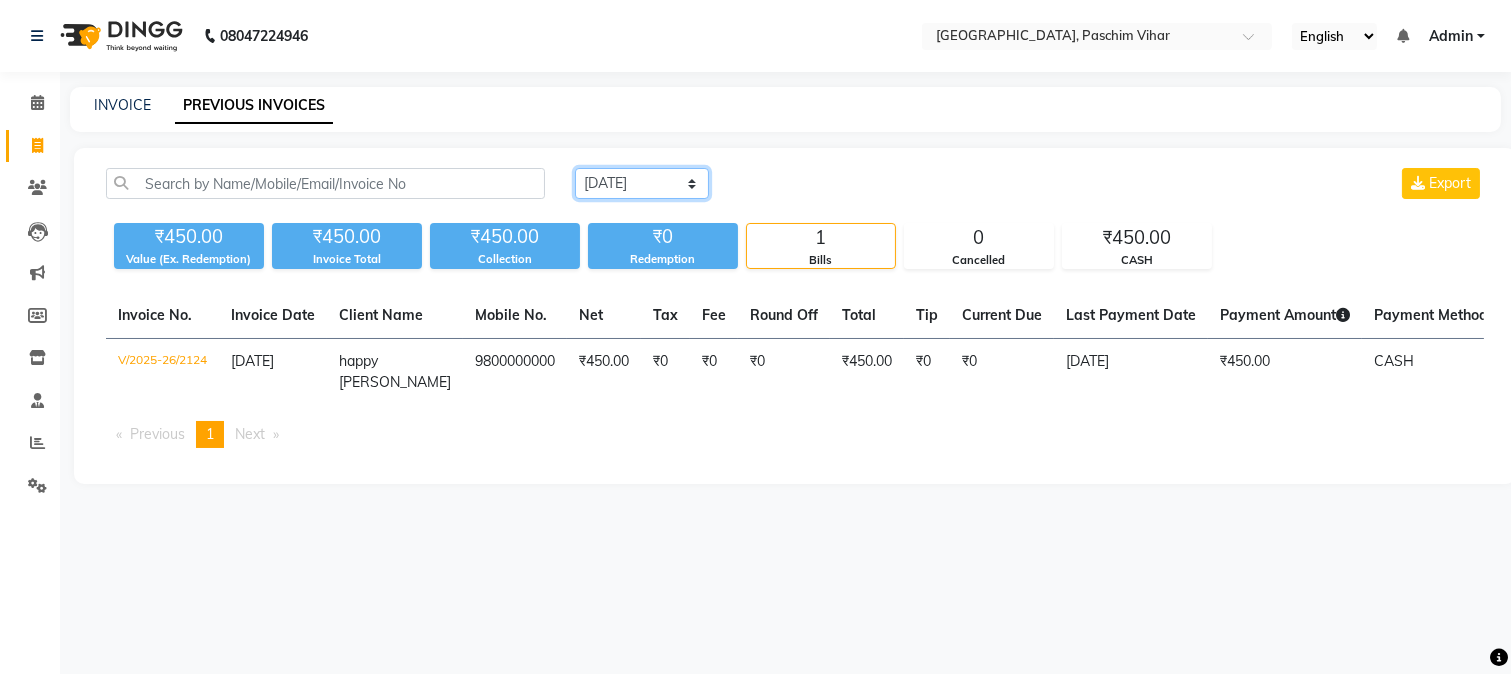 select on "[DATE]" 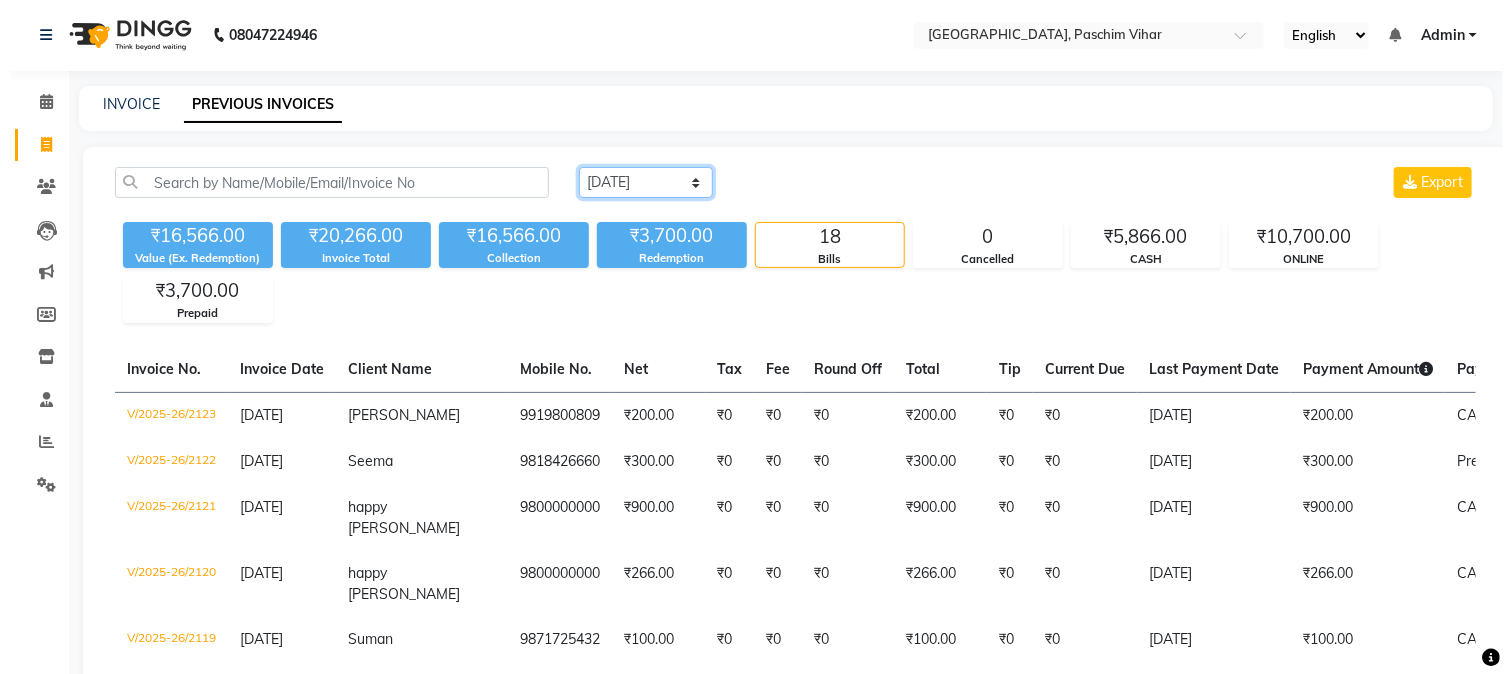 scroll, scrollTop: 0, scrollLeft: 0, axis: both 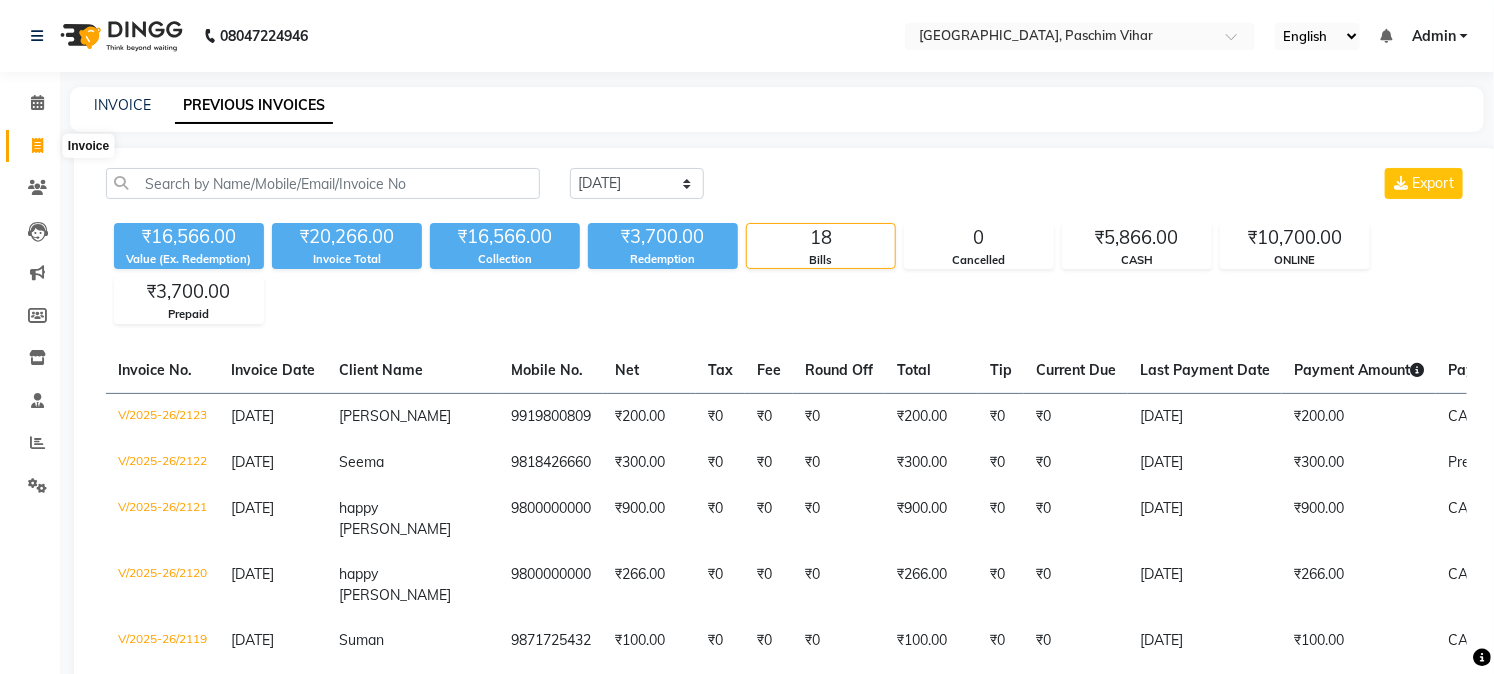 click 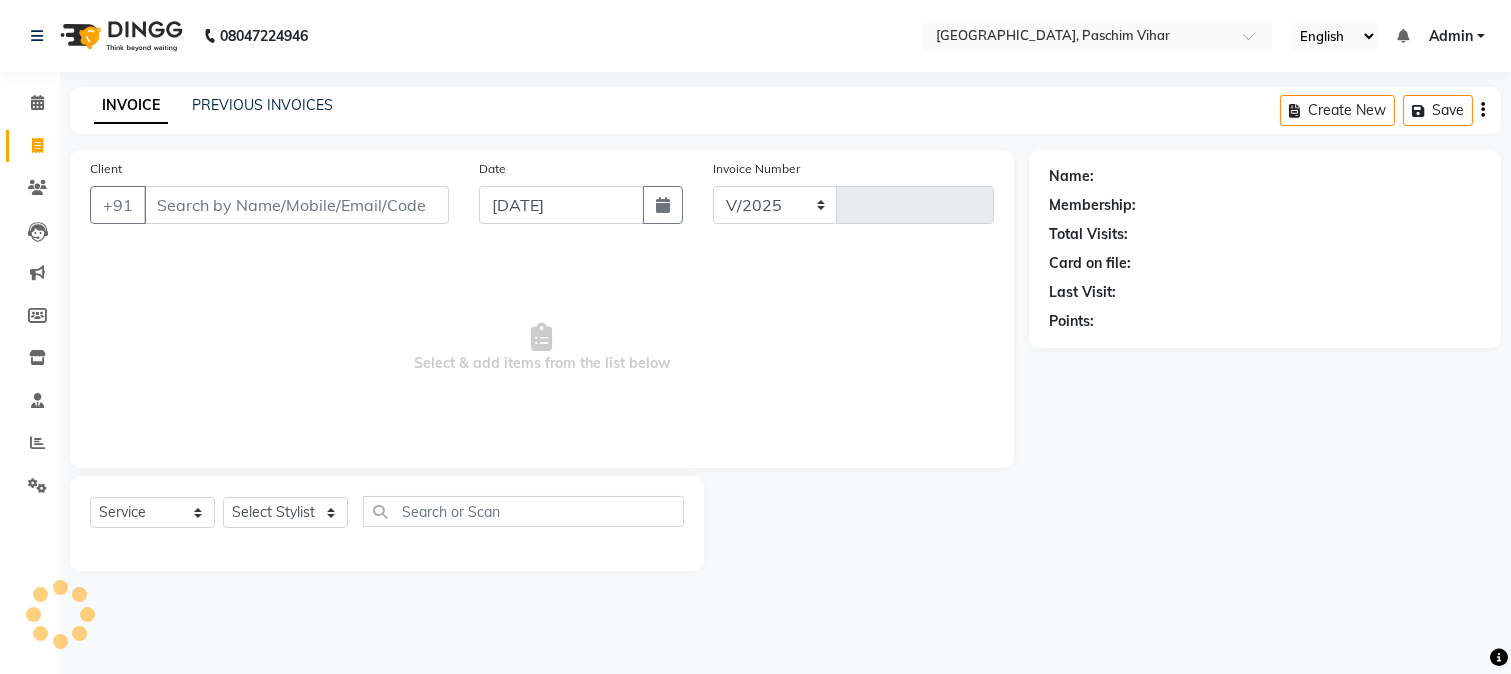select on "223" 